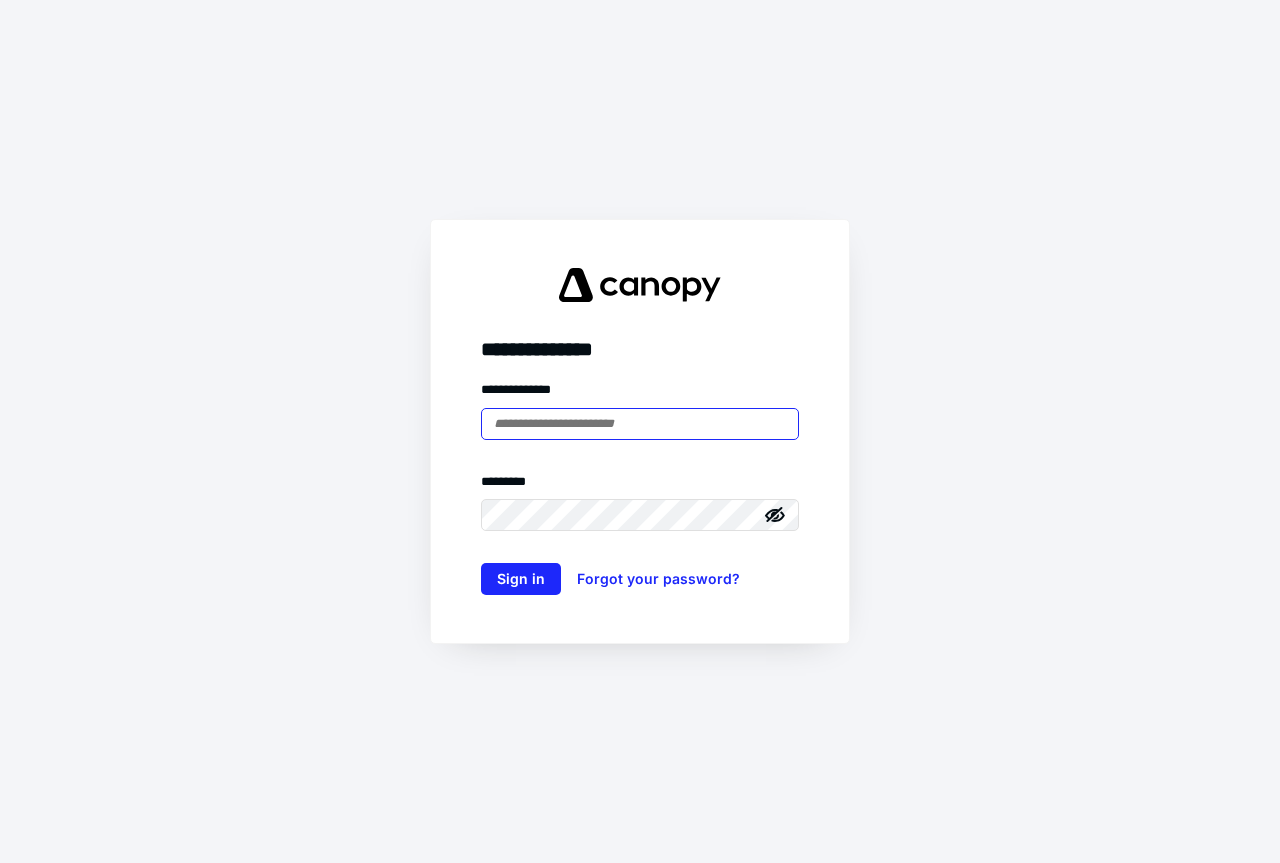 scroll, scrollTop: 0, scrollLeft: 0, axis: both 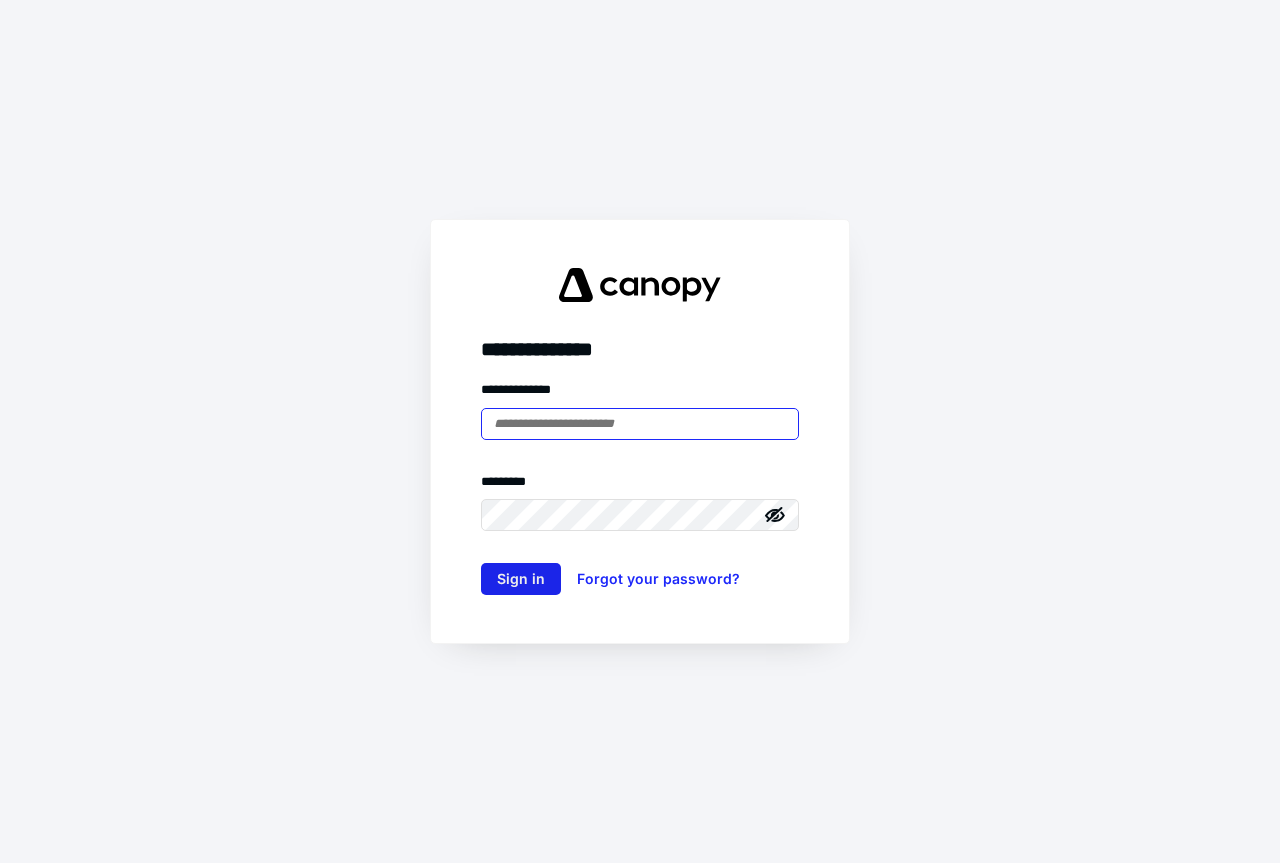type on "**********" 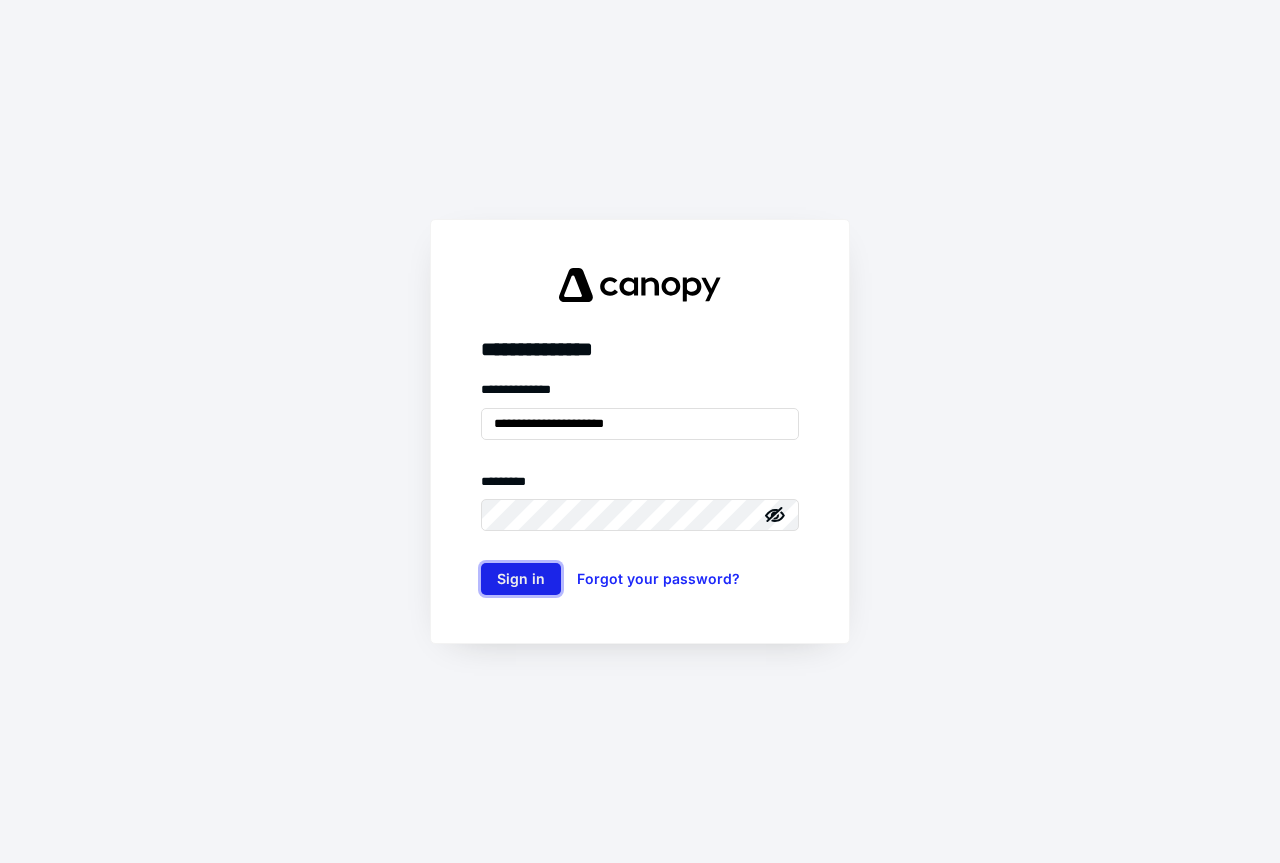 click on "Sign in" at bounding box center [521, 579] 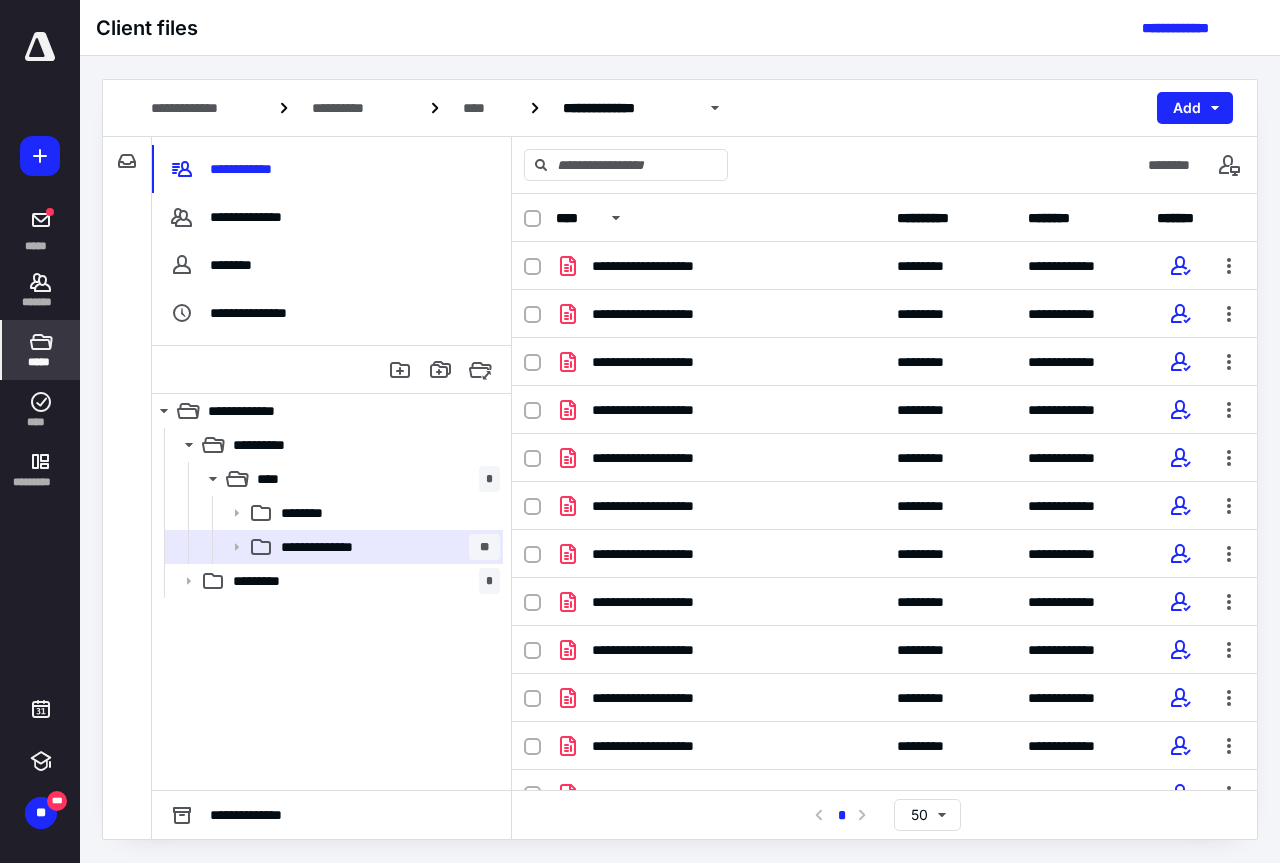 scroll, scrollTop: 0, scrollLeft: 0, axis: both 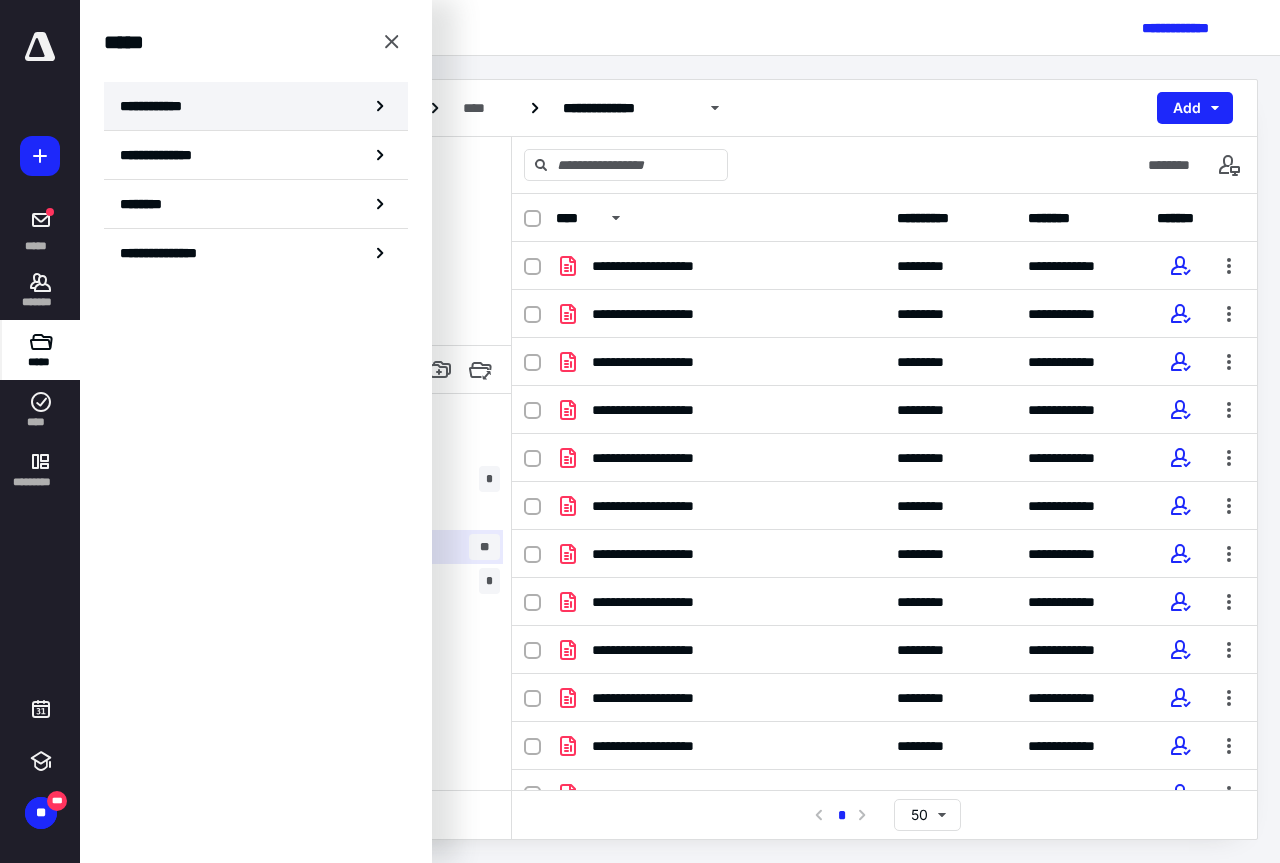 click on "**********" at bounding box center [157, 106] 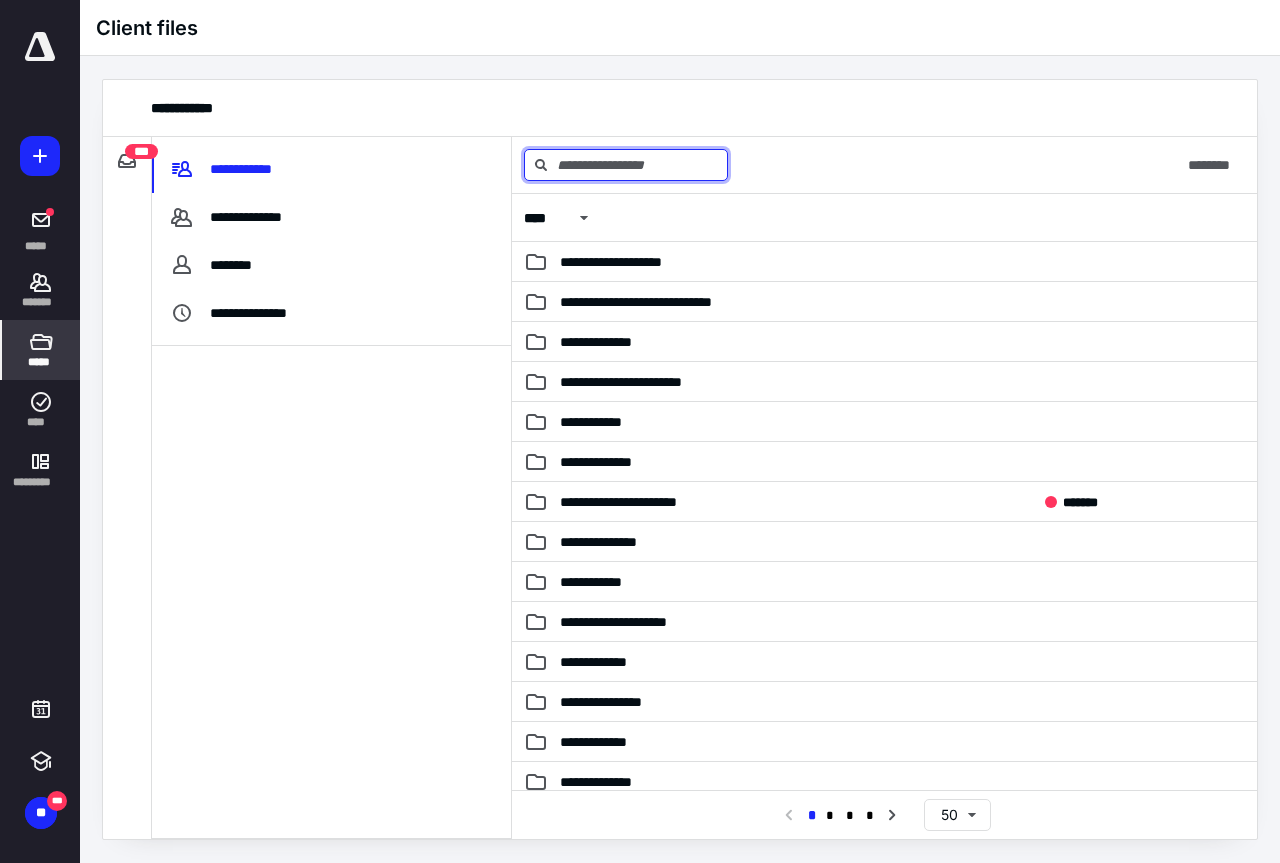 click at bounding box center (626, 165) 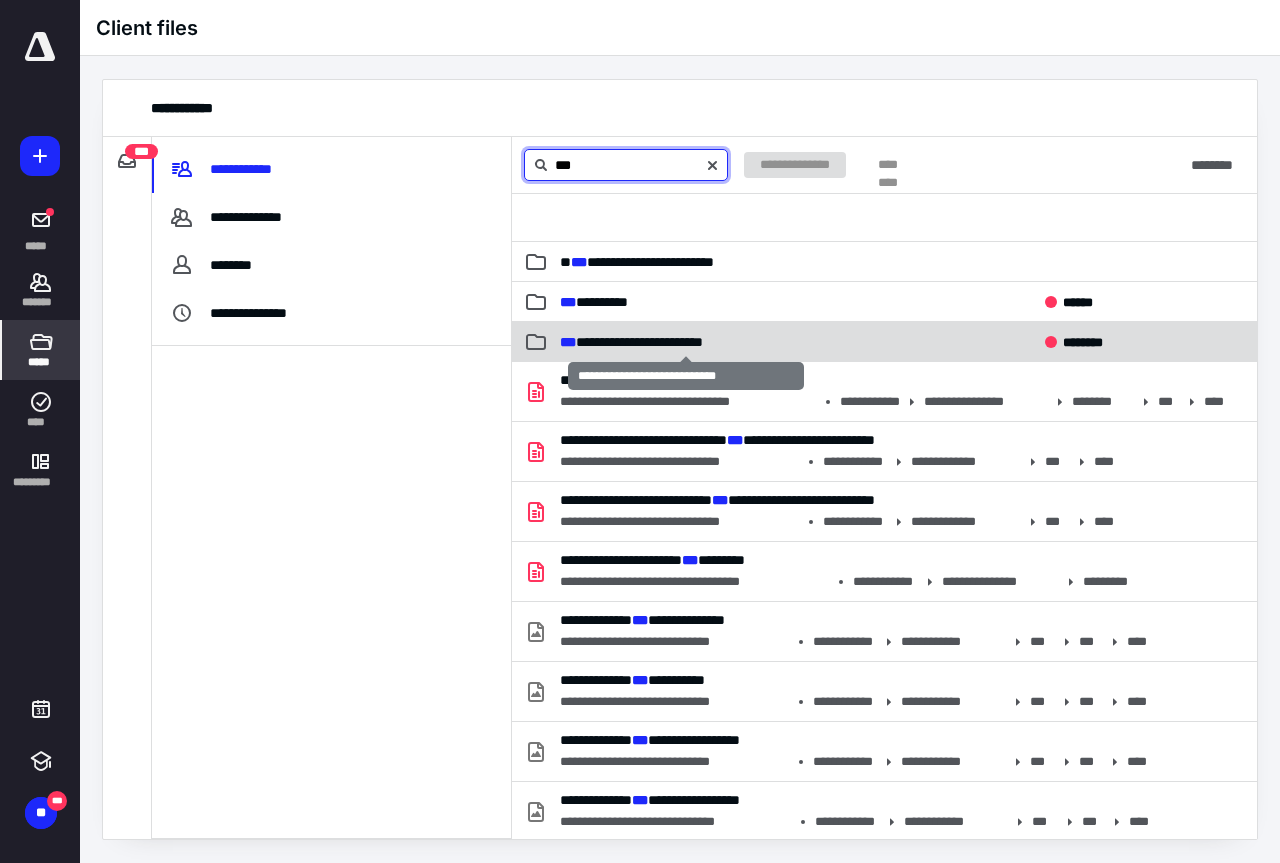 type on "***" 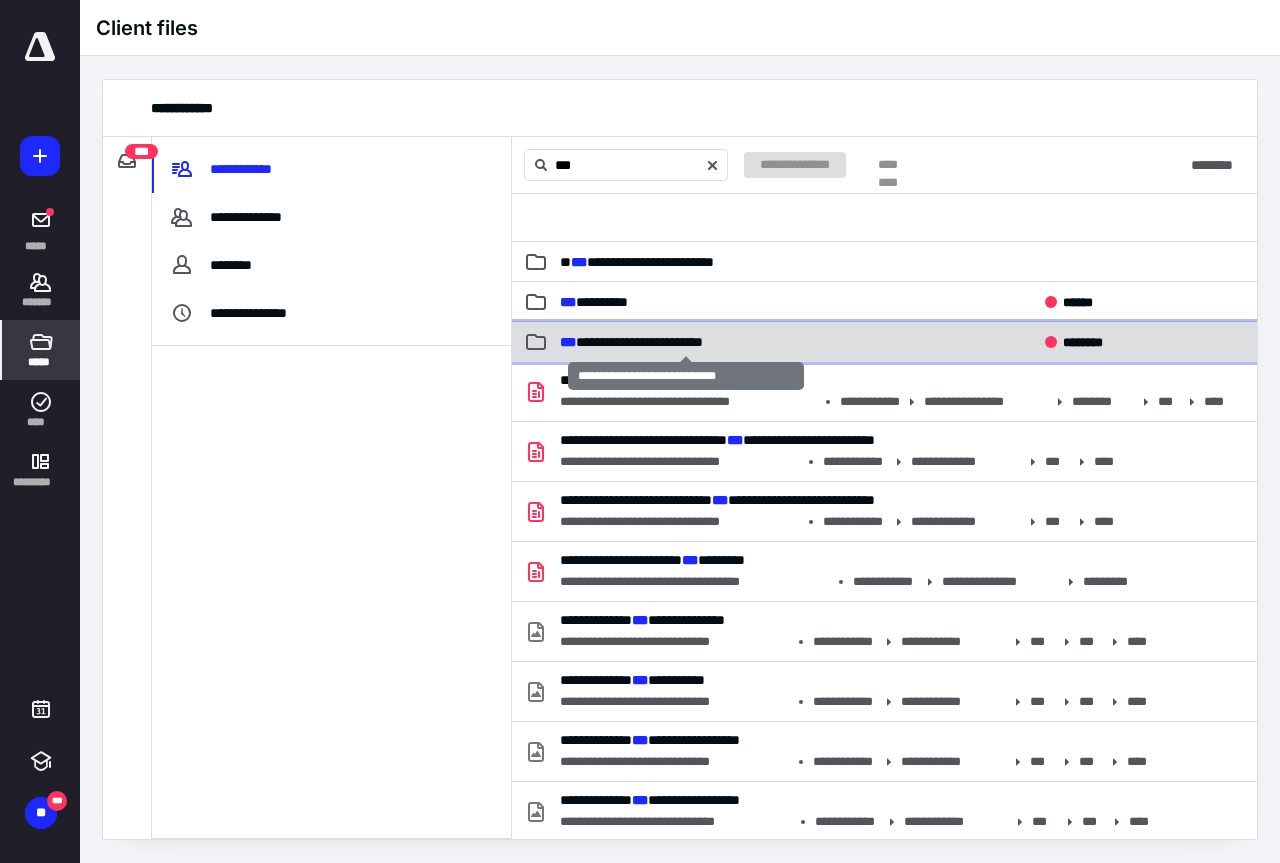 click on "**********" at bounding box center [631, 342] 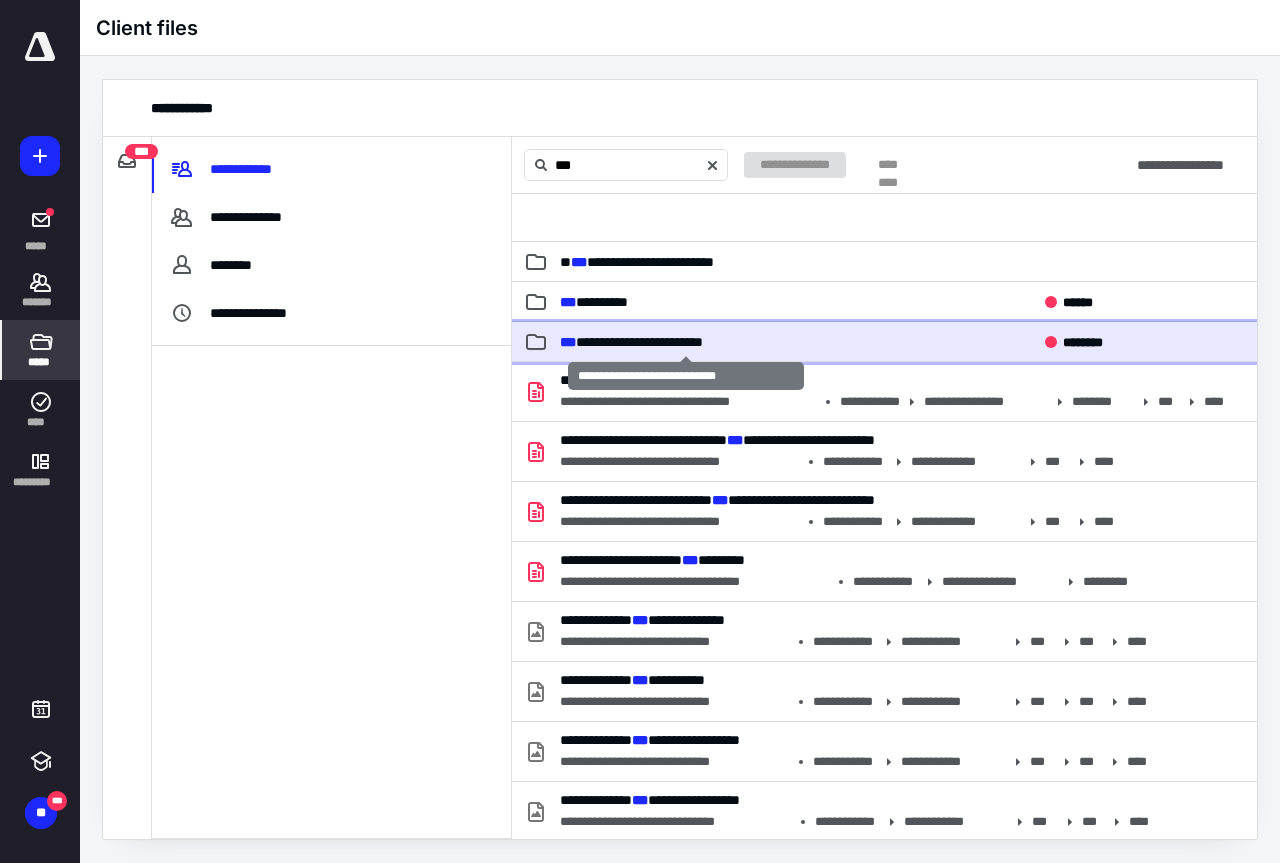 click on "**********" at bounding box center [631, 342] 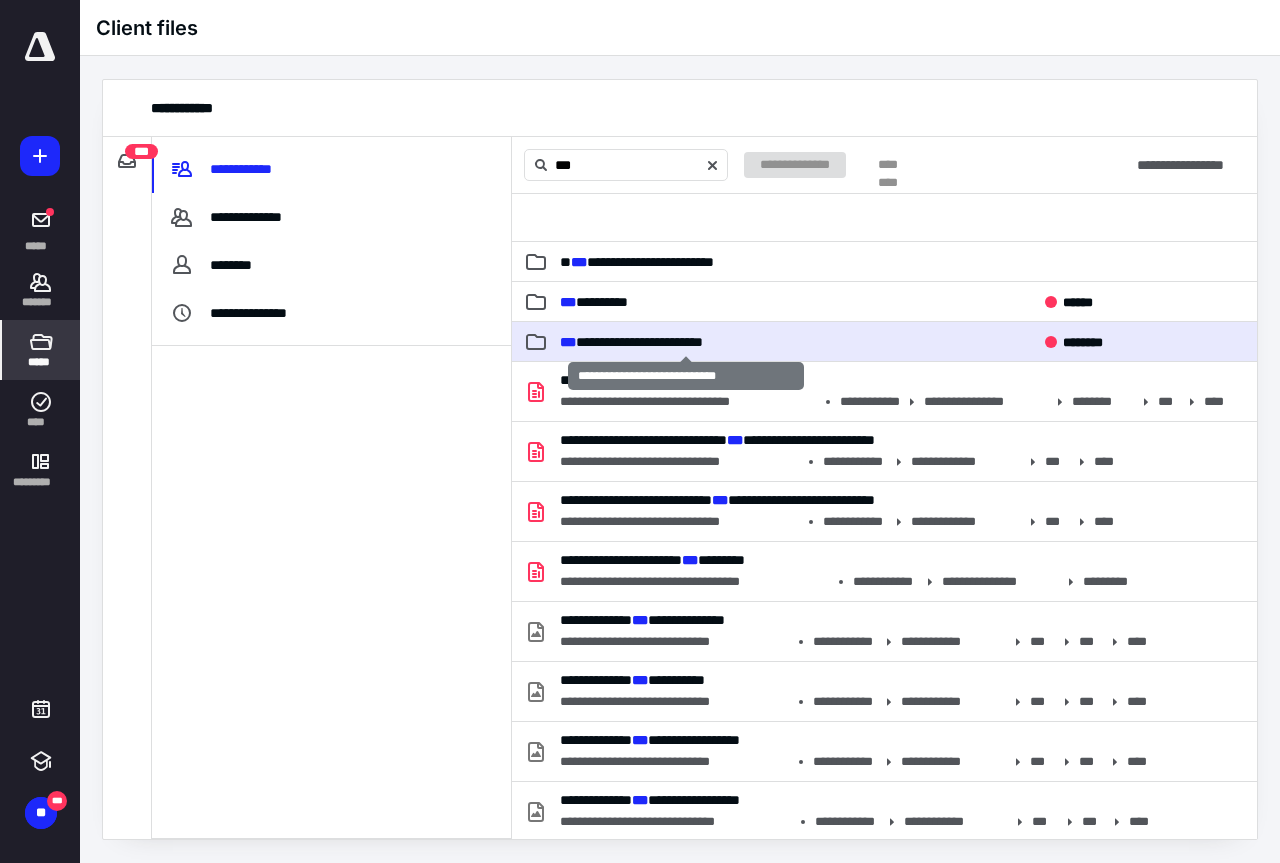 type 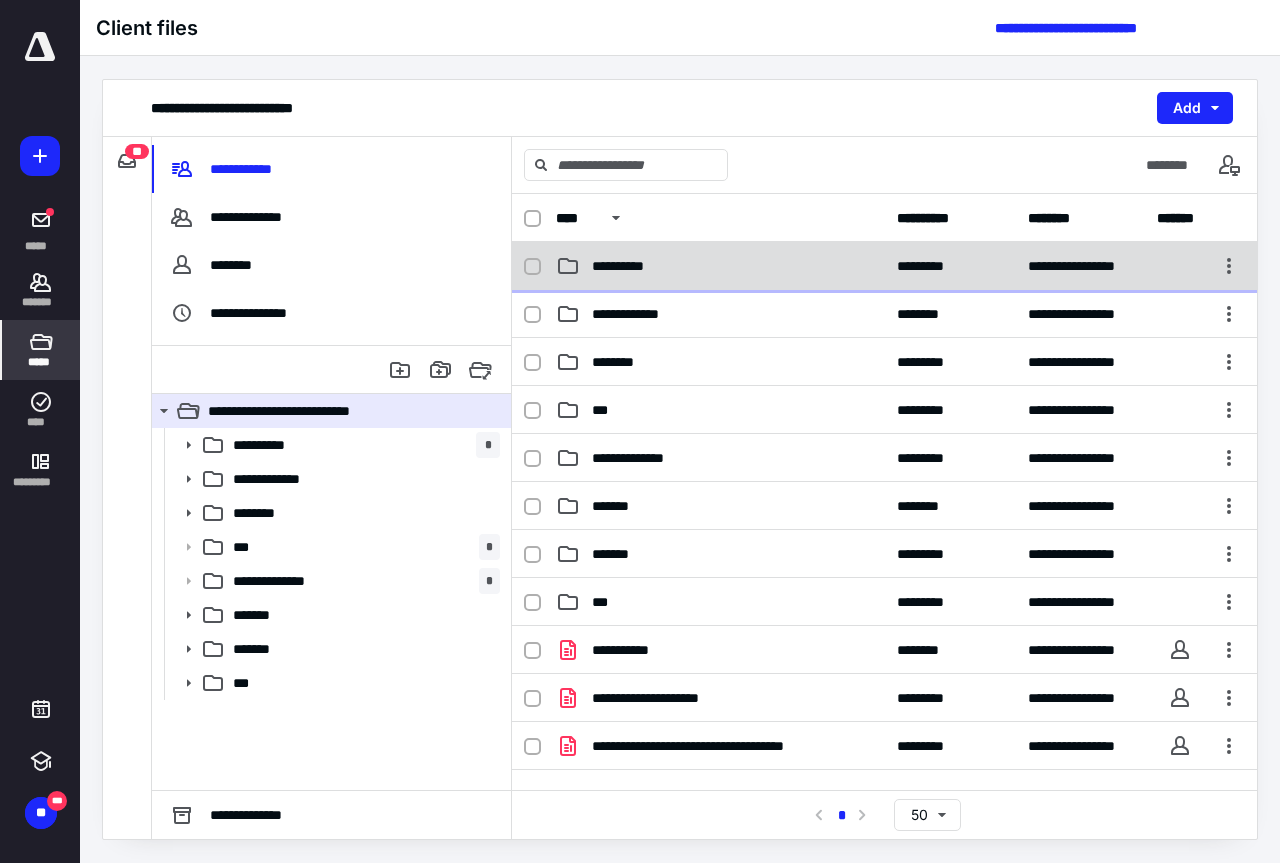click on "**********" at bounding box center [720, 266] 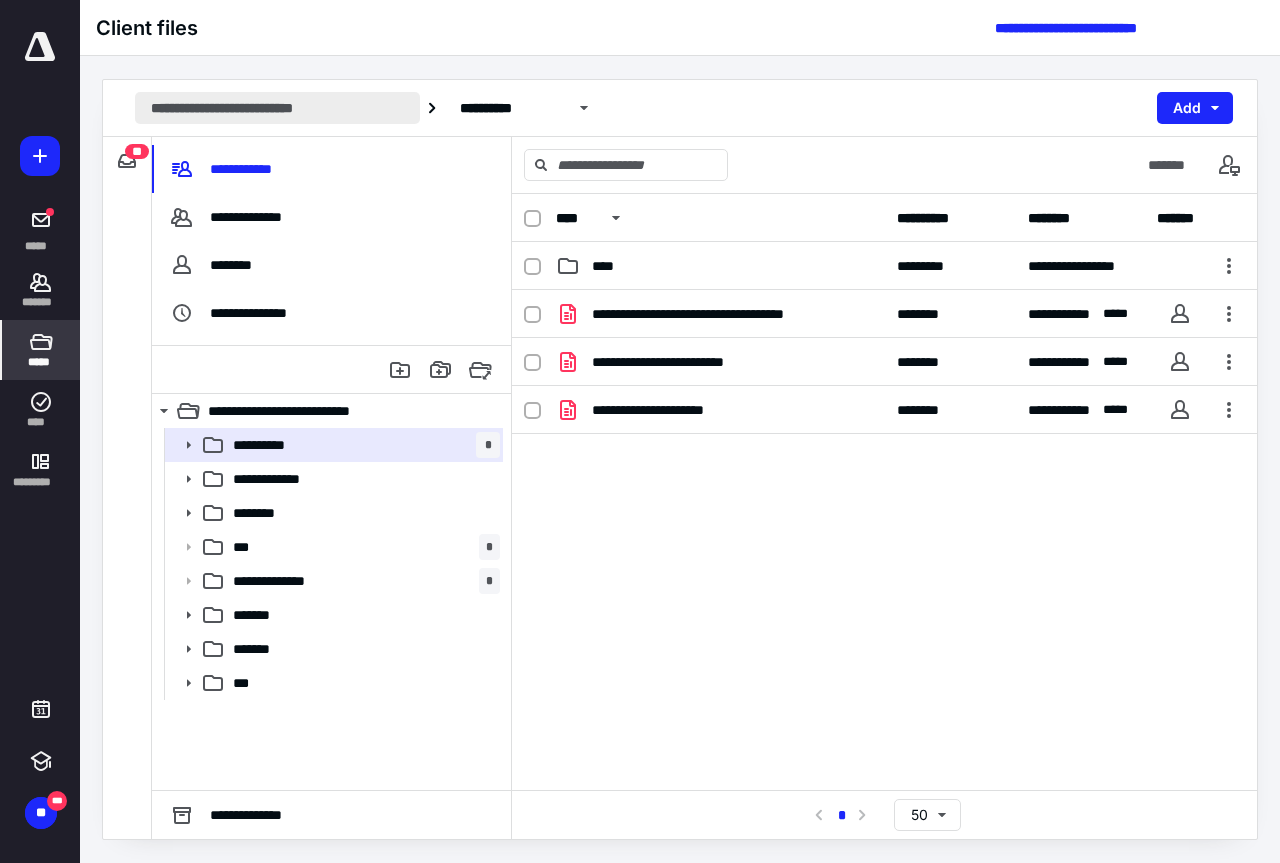 click on "**********" at bounding box center [277, 108] 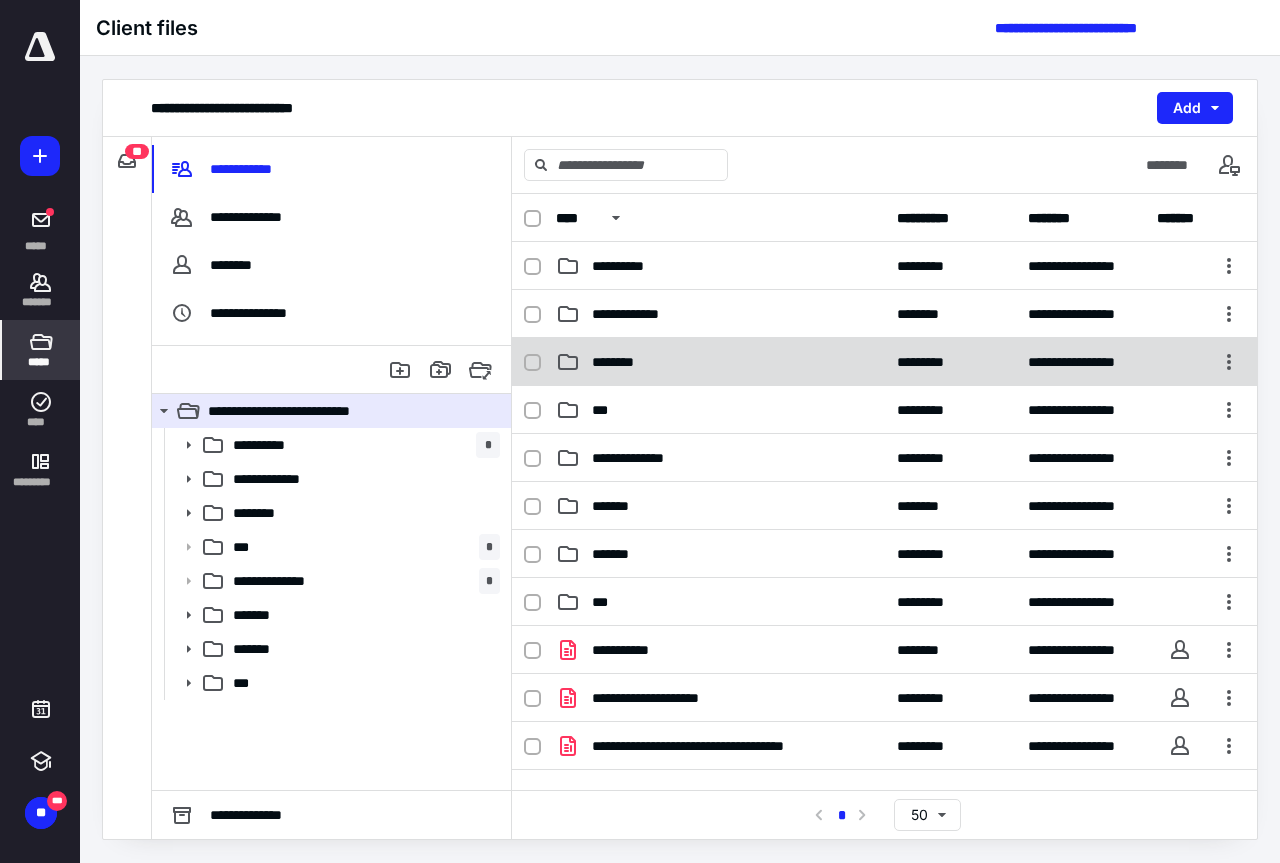 click on "********" at bounding box center [628, 362] 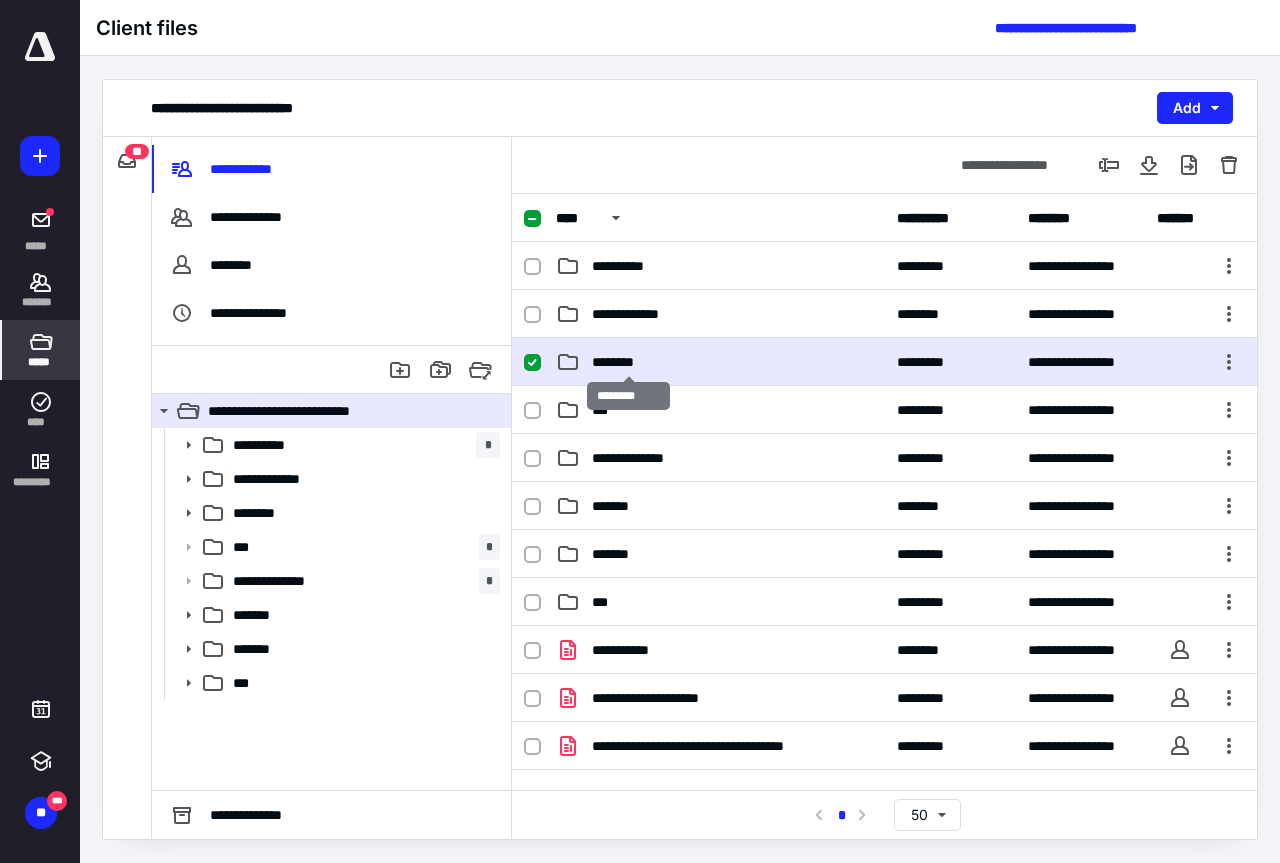 click on "********" at bounding box center (628, 362) 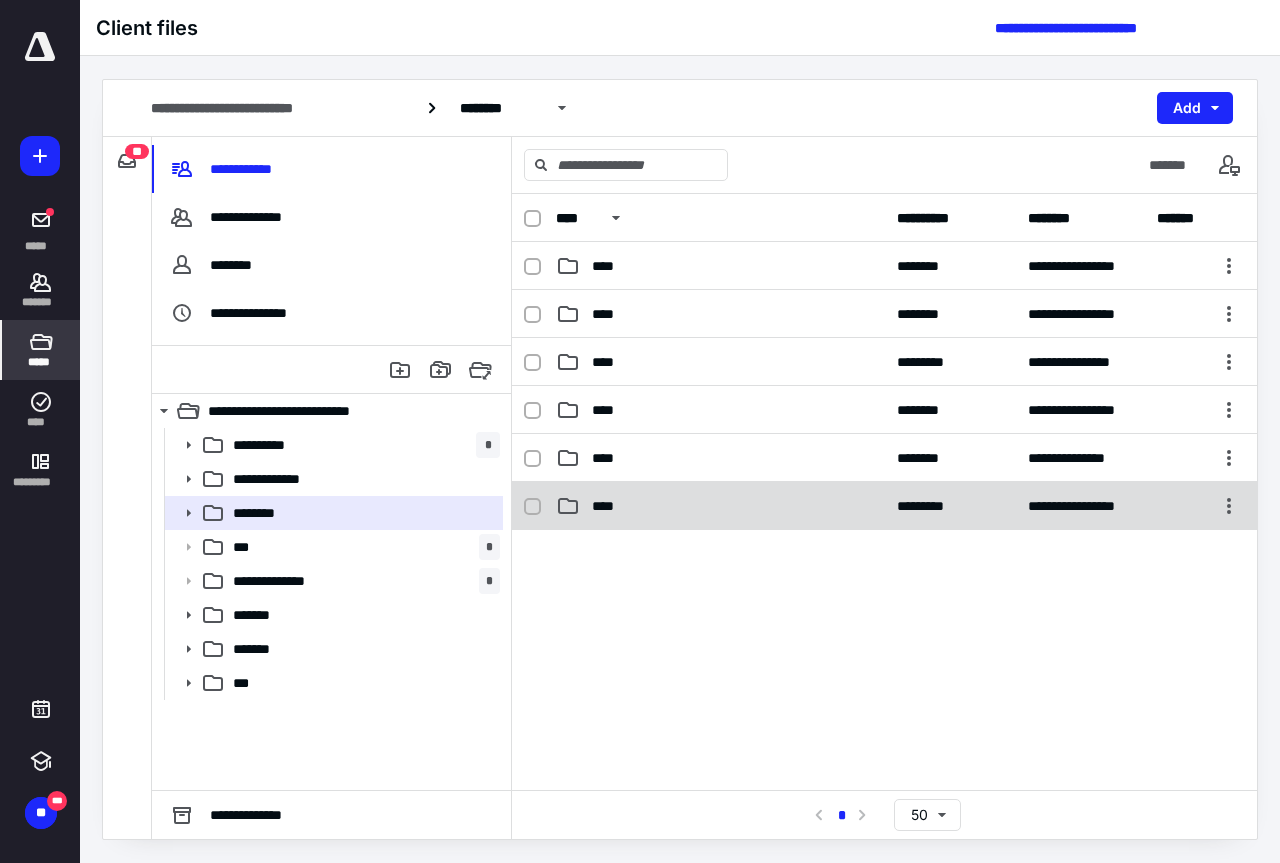 click on "**********" at bounding box center [884, 506] 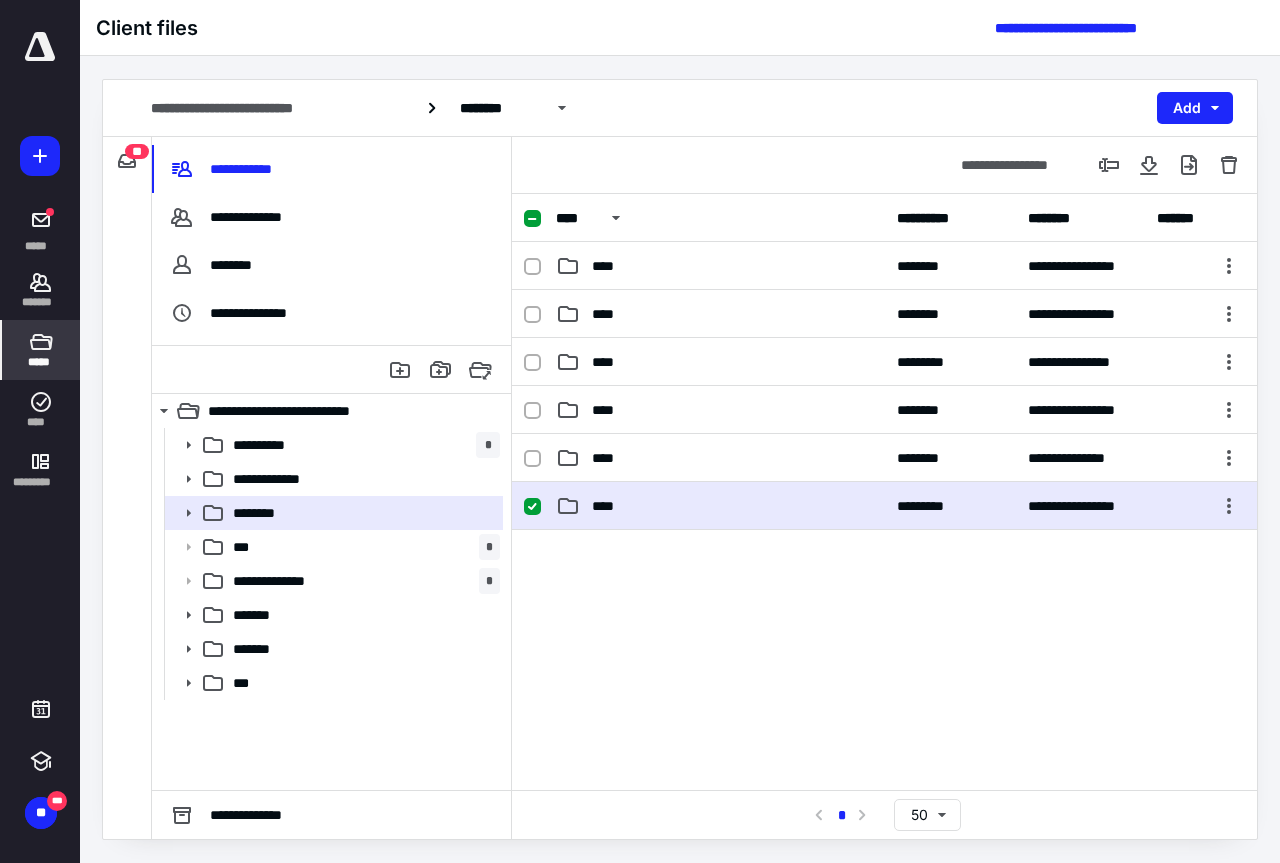 click on "**********" at bounding box center [884, 506] 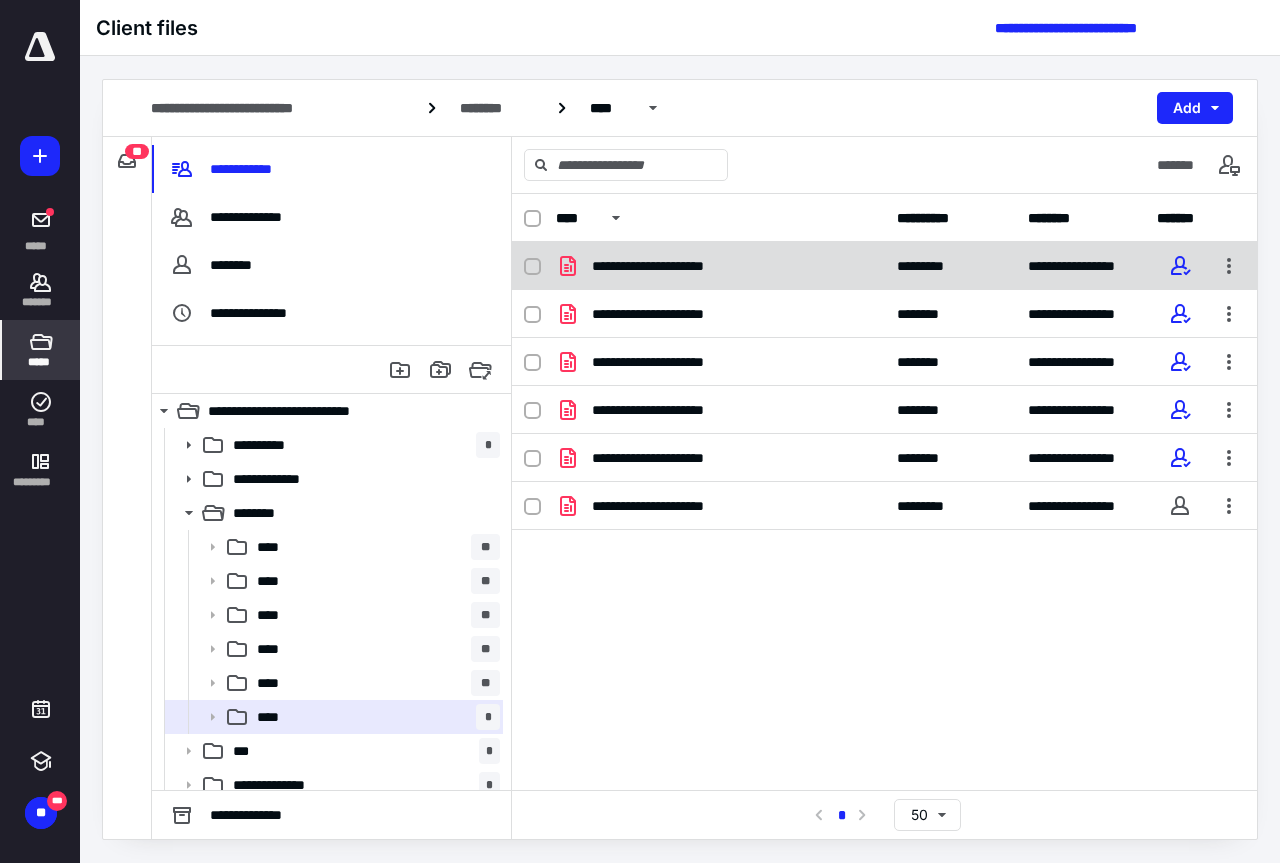click on "**********" at bounding box center [884, 266] 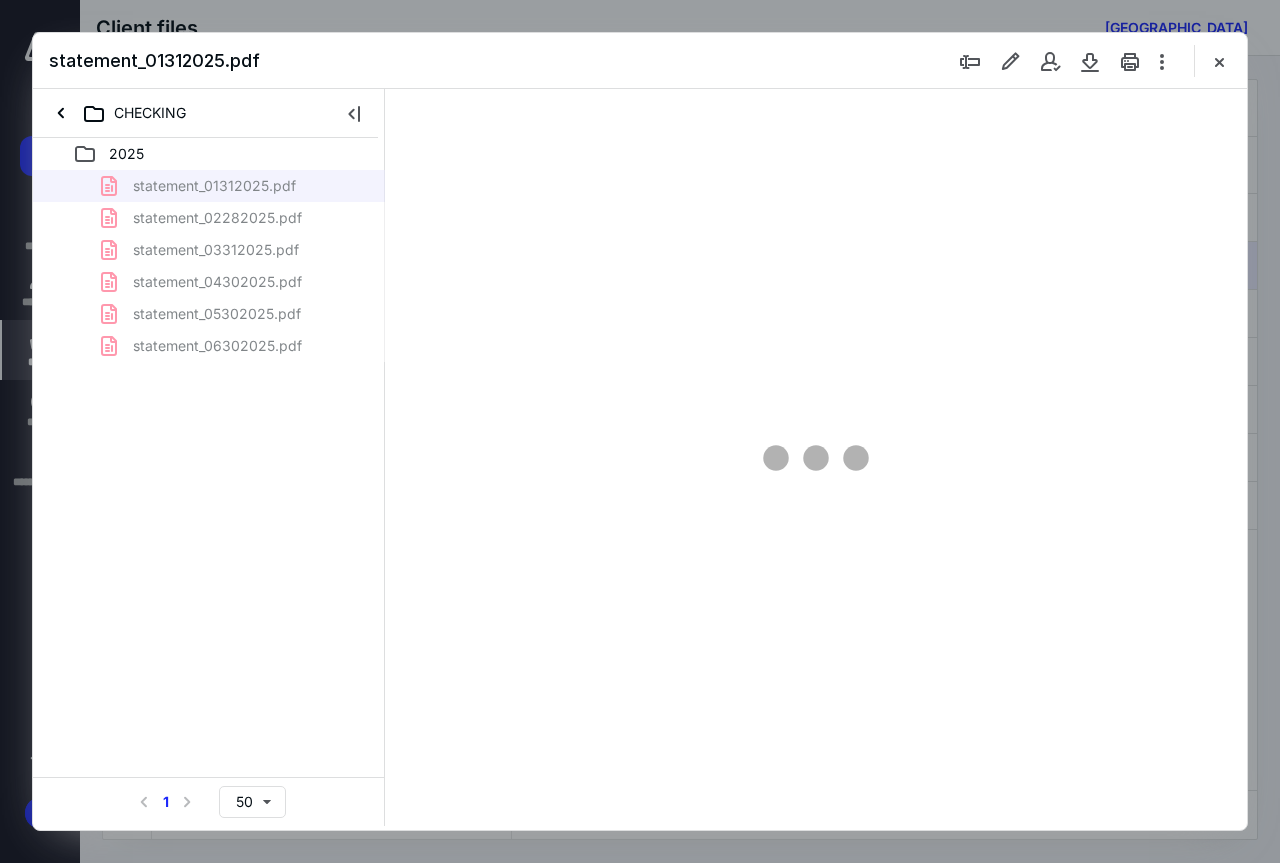 scroll, scrollTop: 0, scrollLeft: 0, axis: both 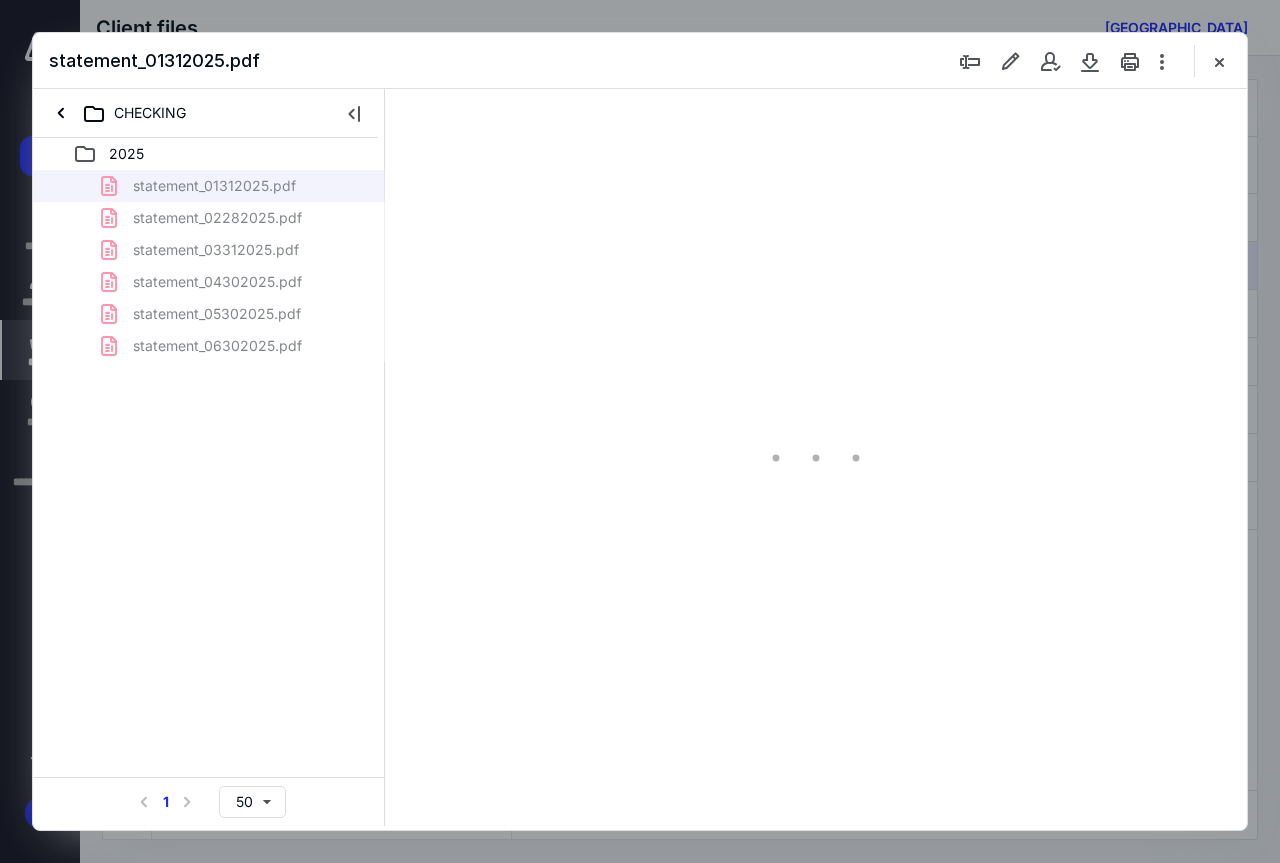type on "80" 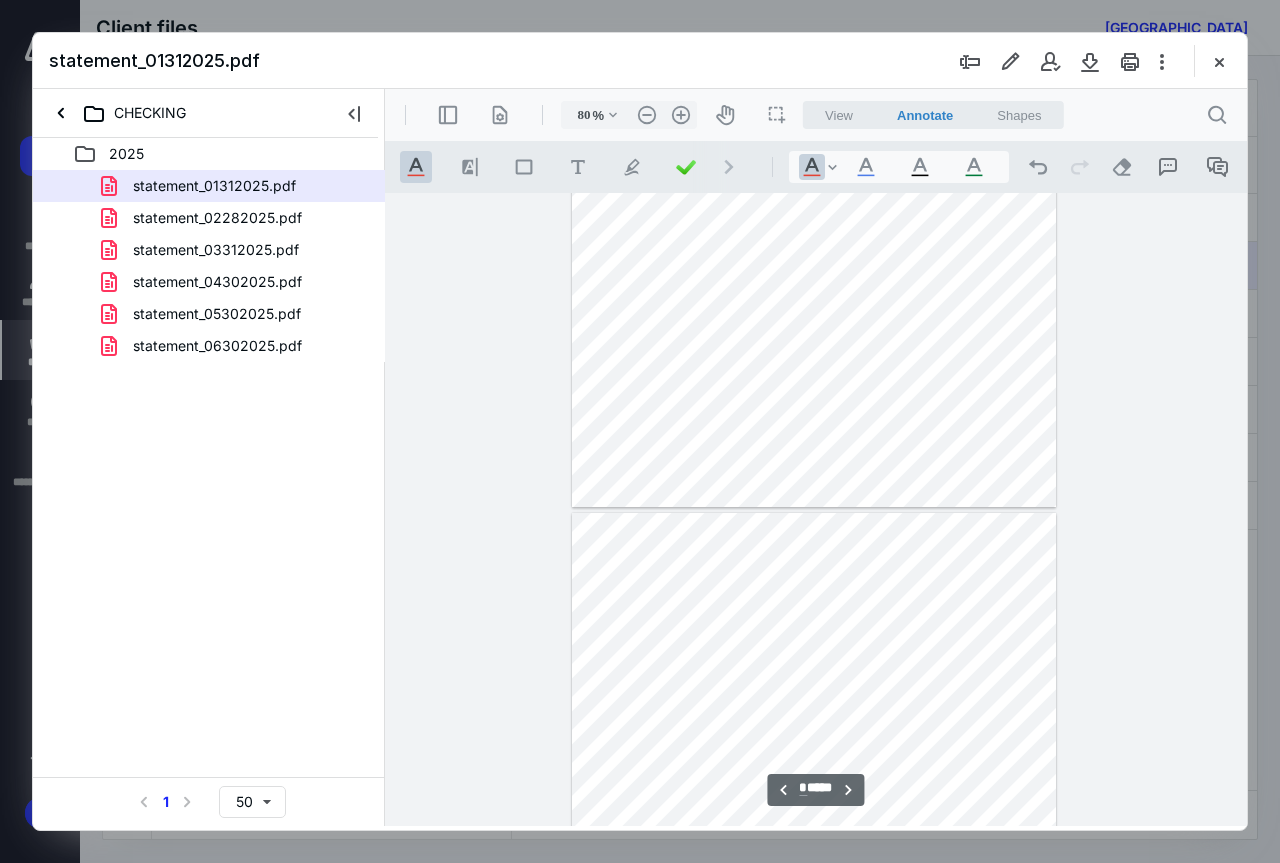 scroll, scrollTop: 4307, scrollLeft: 0, axis: vertical 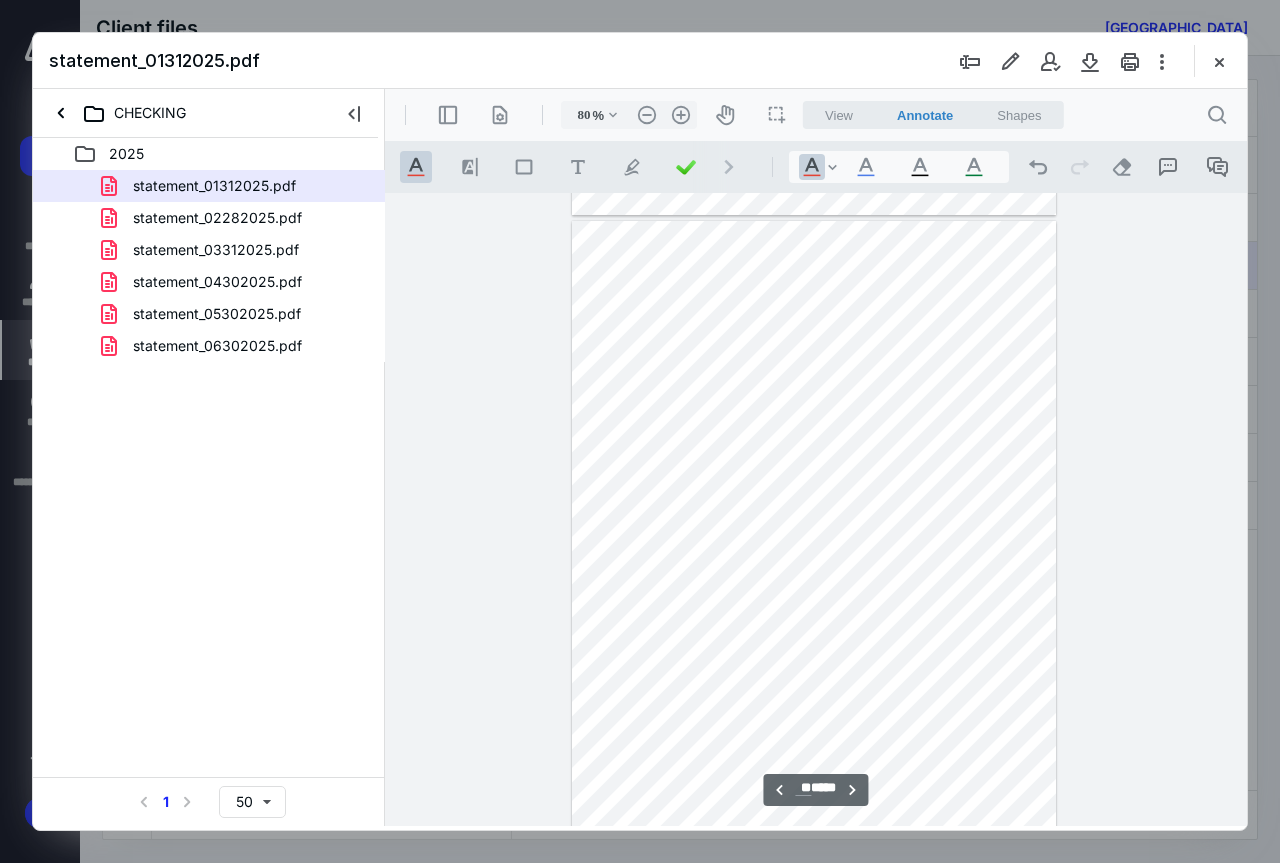 type on "**" 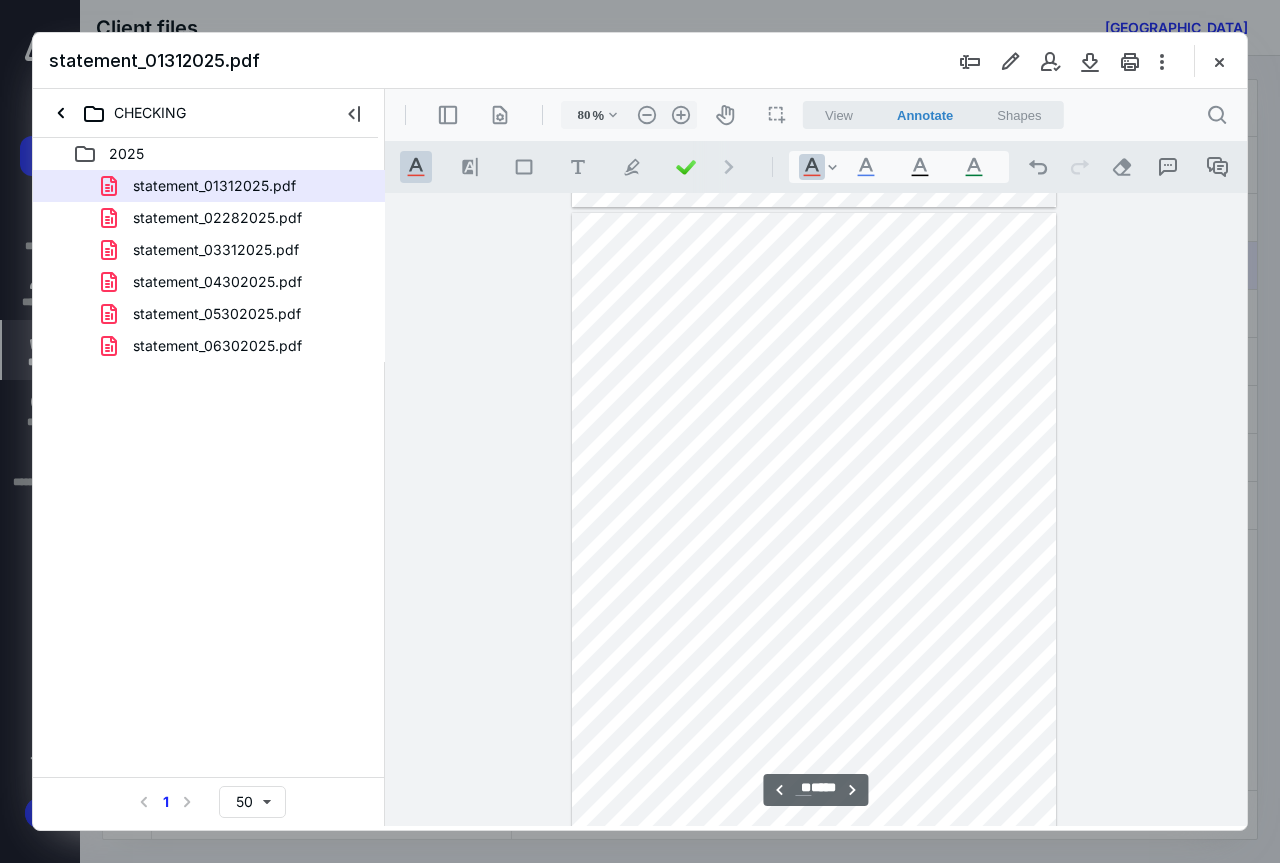 scroll, scrollTop: 10776, scrollLeft: 0, axis: vertical 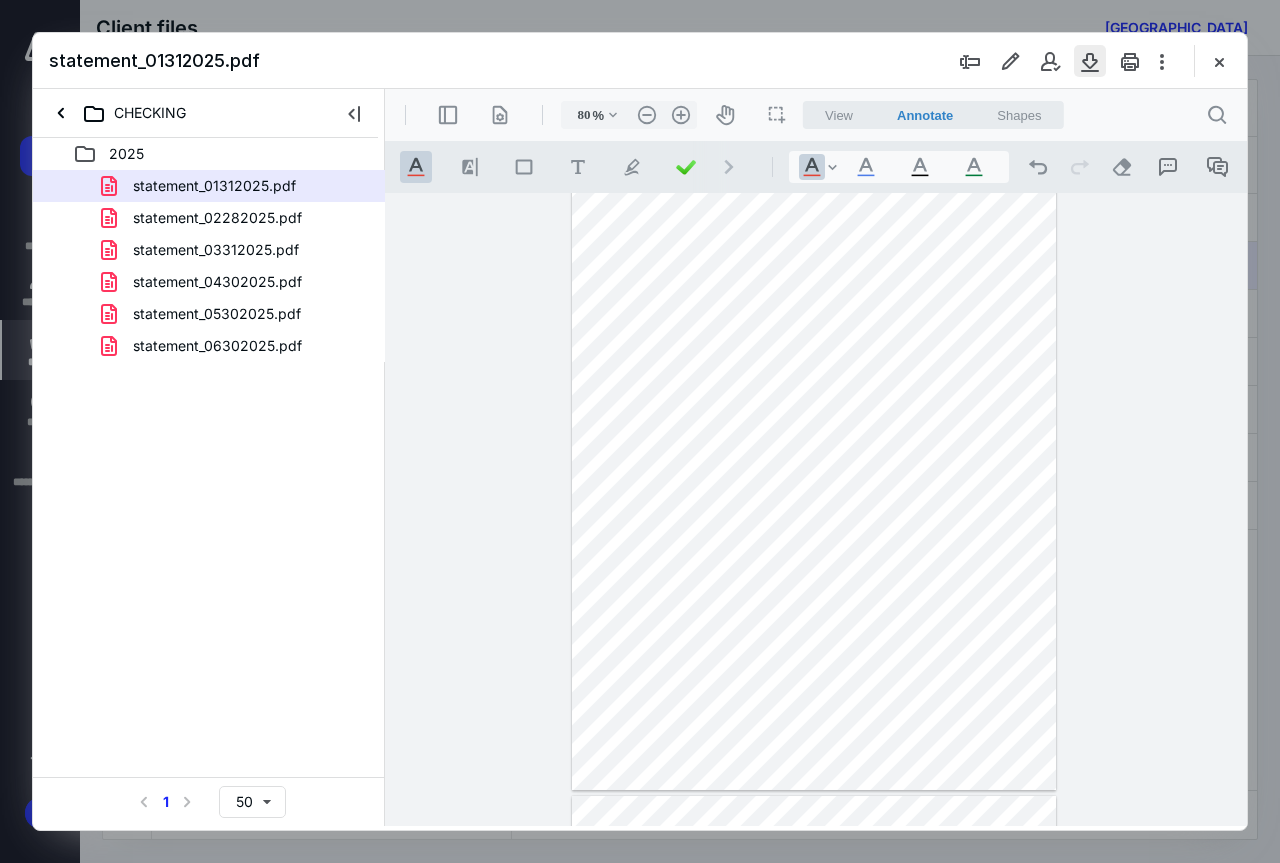 click at bounding box center (1090, 61) 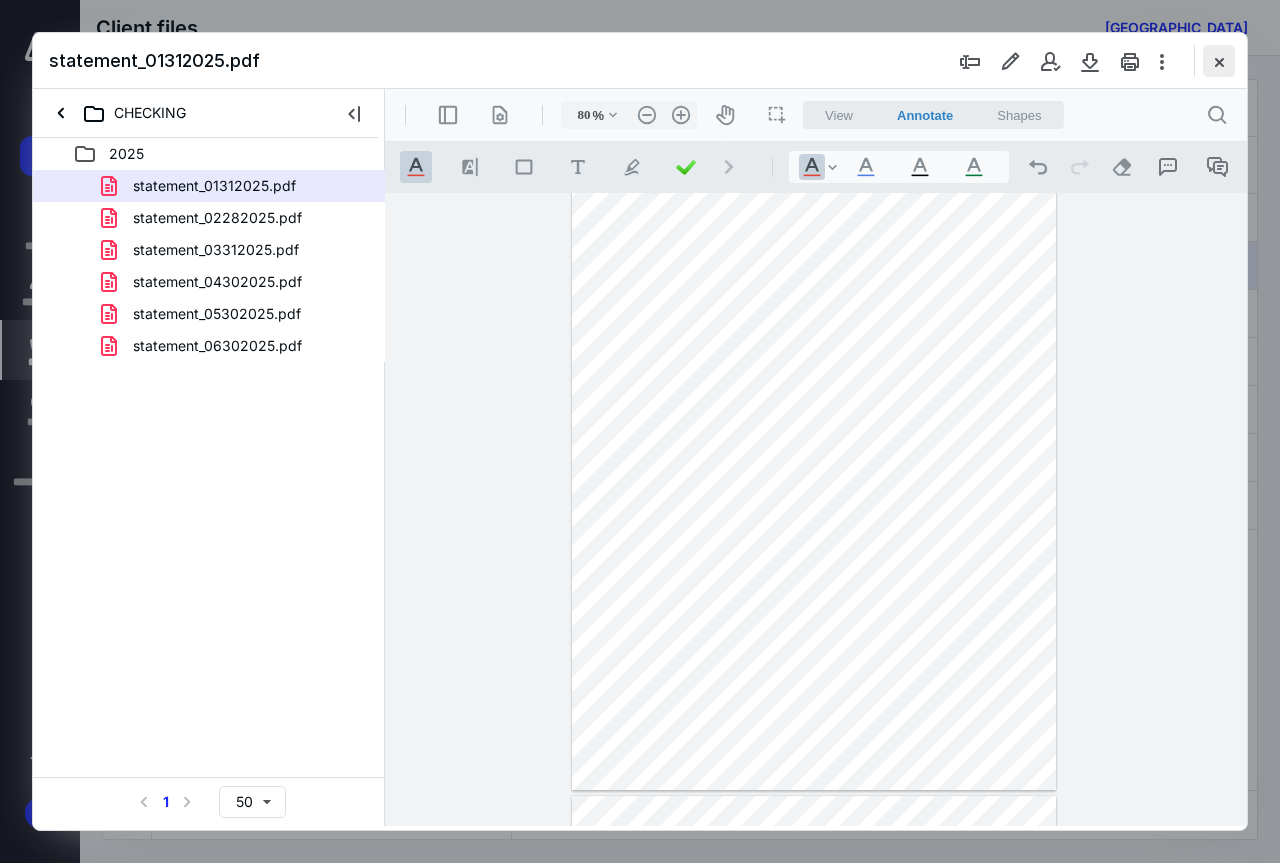 click at bounding box center (1219, 61) 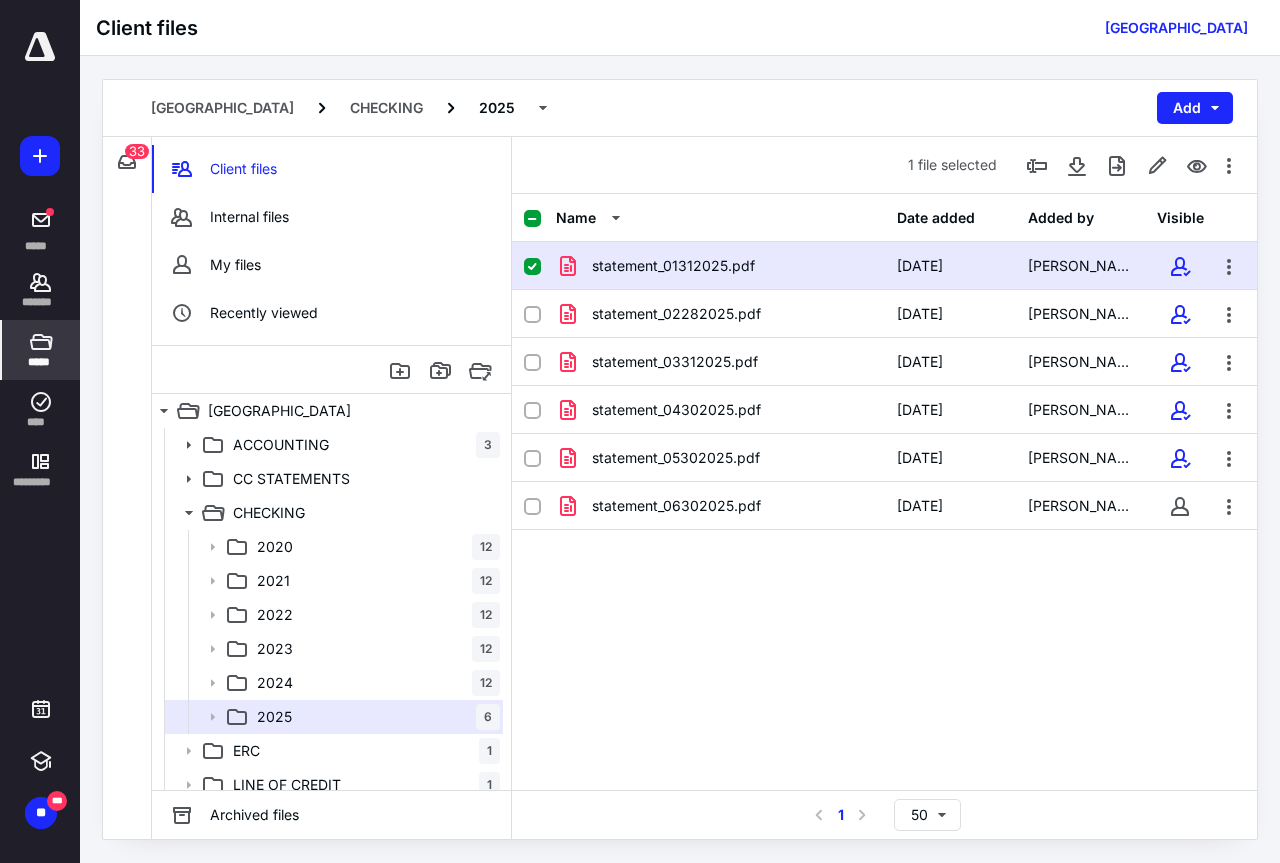click on "Name Date added Added by Visible statement_01312025.pdf [DATE] [PERSON_NAME] statement_02282025.pdf [DATE] [PERSON_NAME] statement_03312025.pdf [DATE] [PERSON_NAME] statement_04302025.pdf [DATE] [PERSON_NAME] statement_05302025.pdf [DATE] [PERSON_NAME] statement_06302025.pdf [DATE] [PERSON_NAME]" at bounding box center (884, 492) 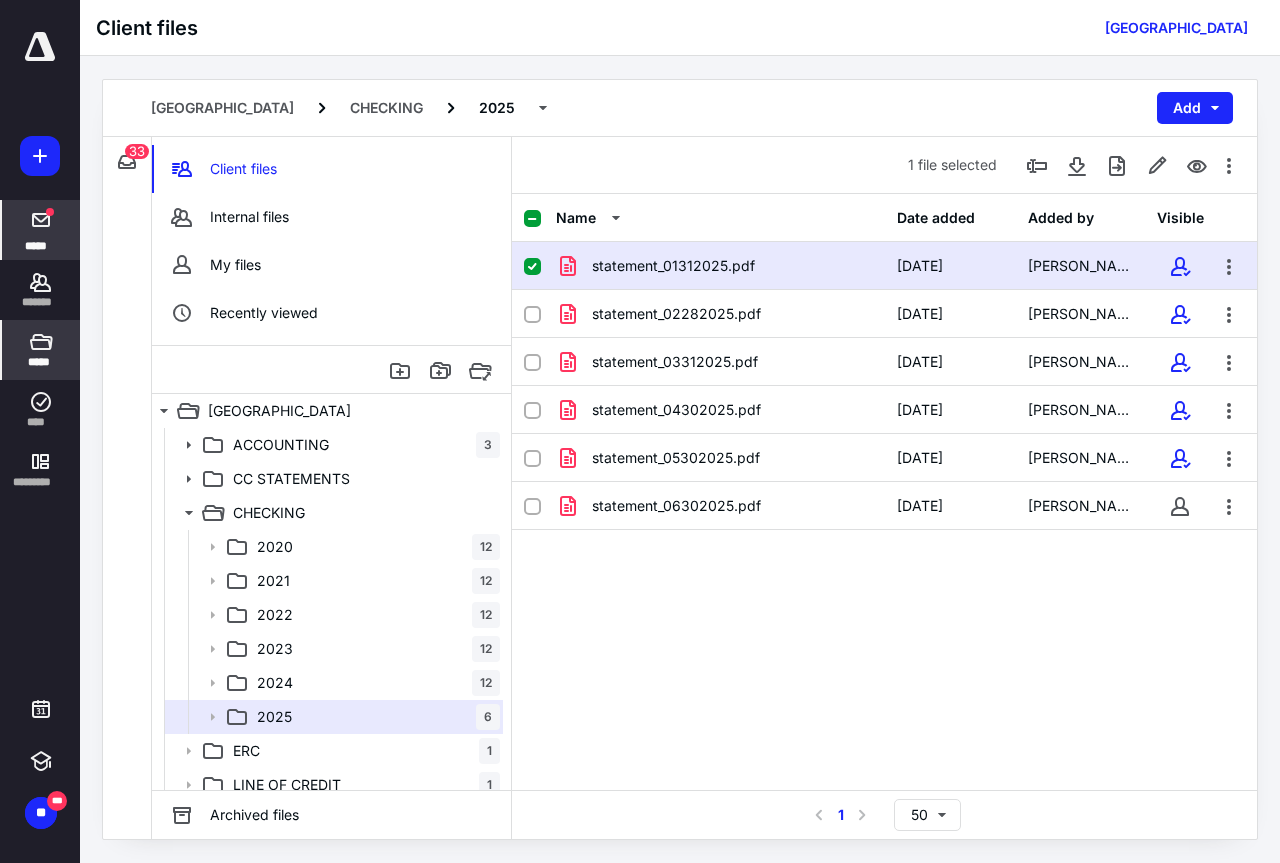 click 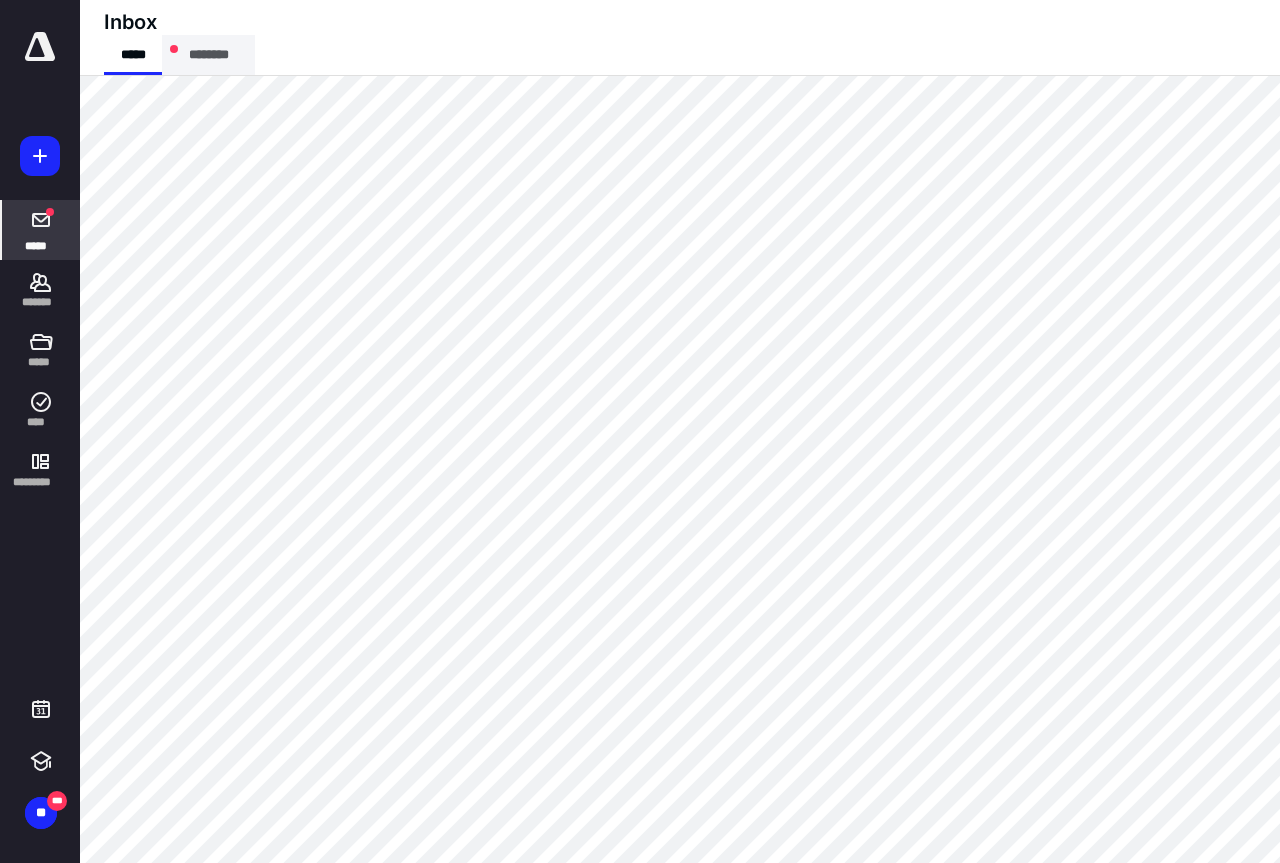 click on "********" at bounding box center (208, 55) 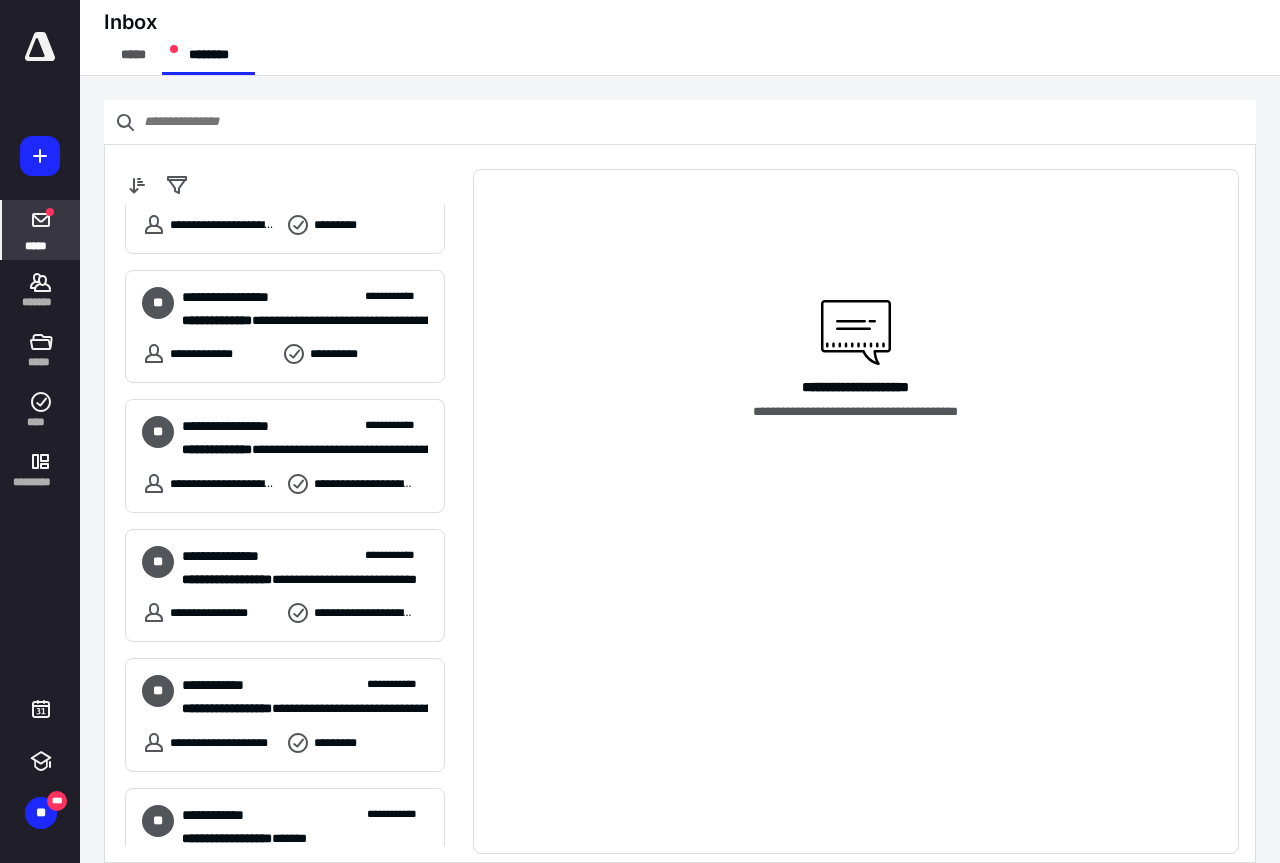 scroll, scrollTop: 500, scrollLeft: 0, axis: vertical 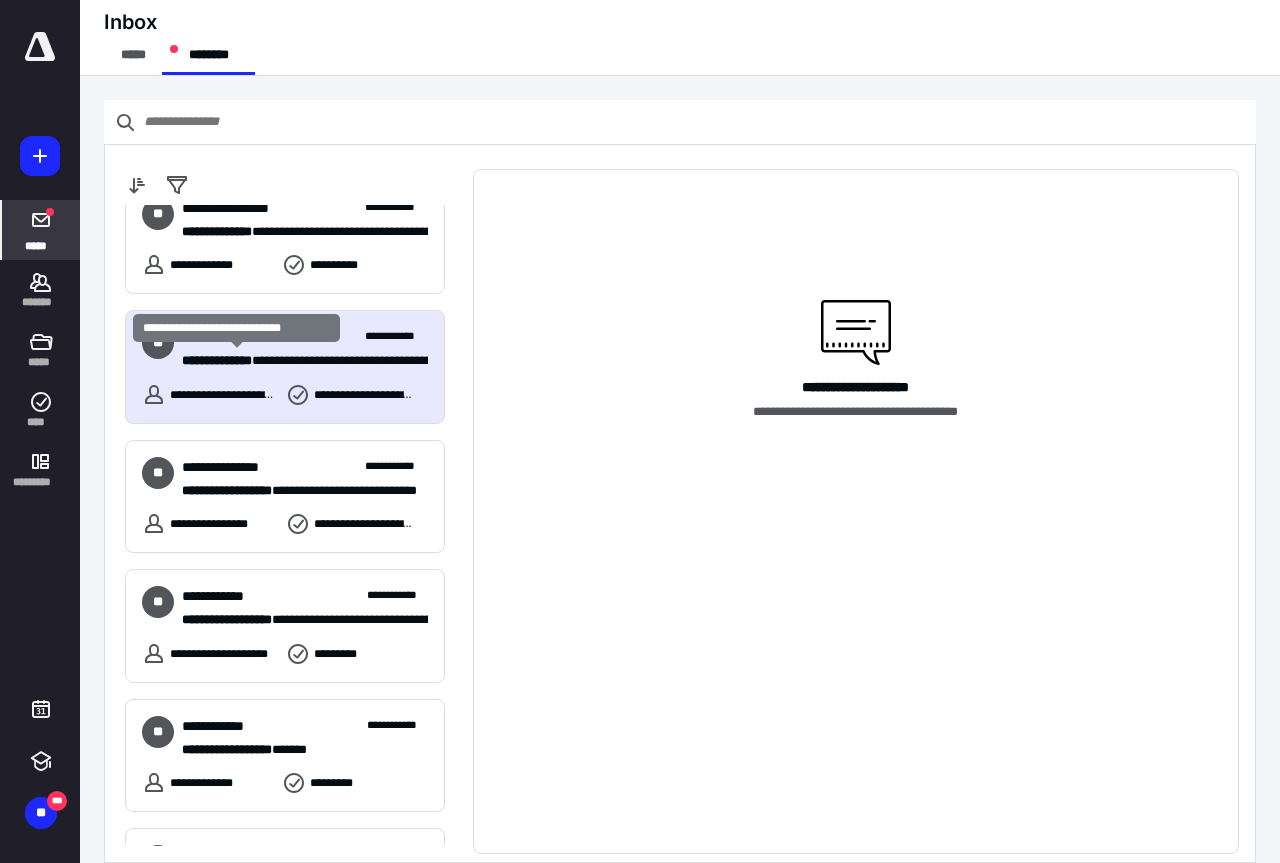 click on "**********" at bounding box center [217, 360] 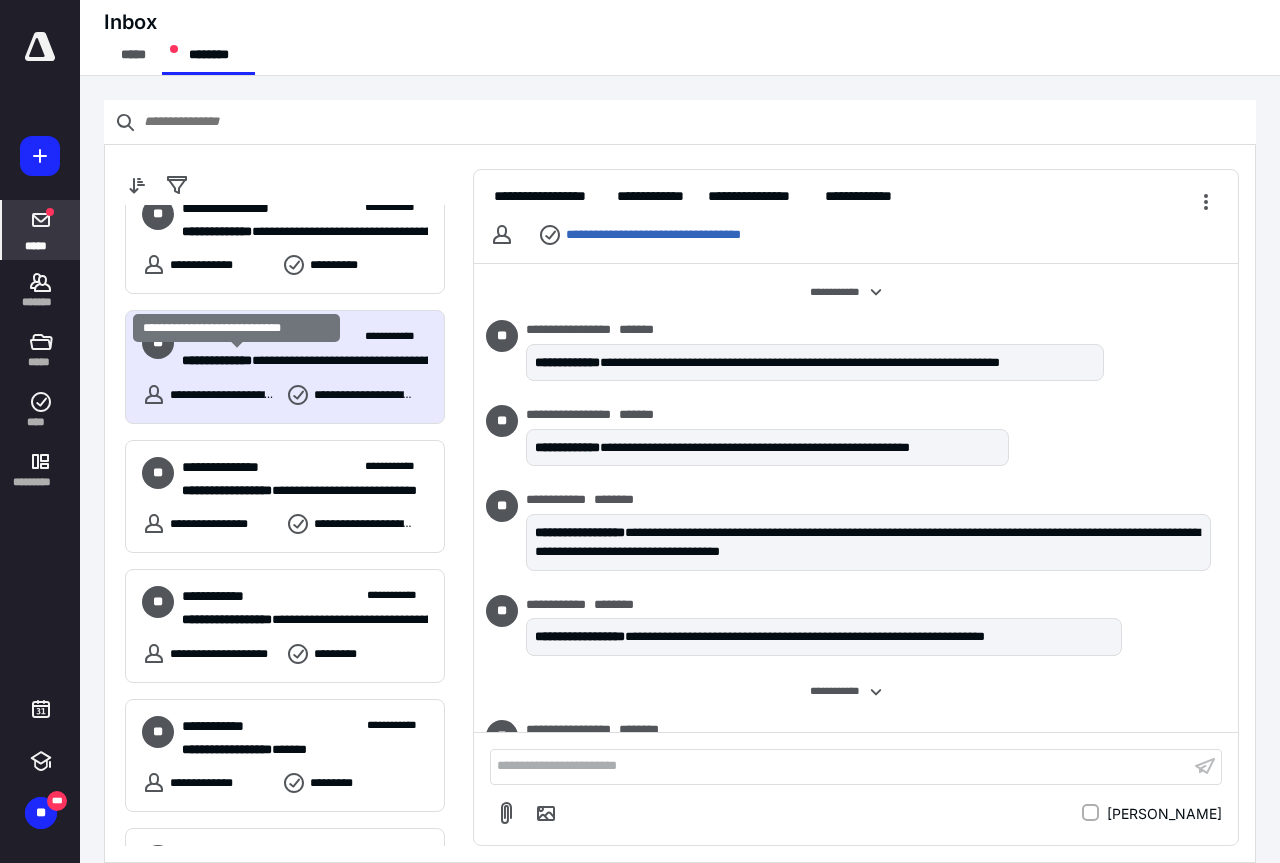 scroll, scrollTop: 863, scrollLeft: 0, axis: vertical 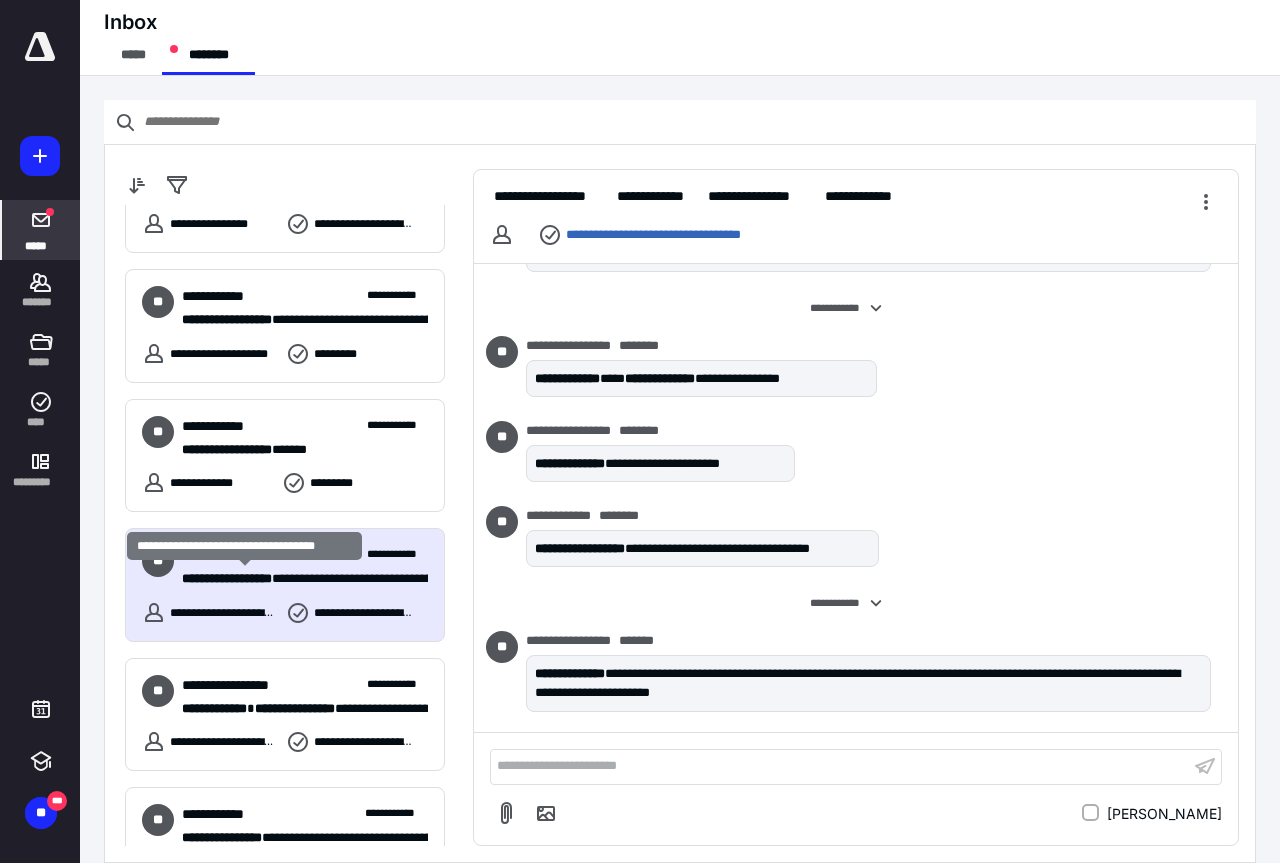 click on "**********" at bounding box center [227, 578] 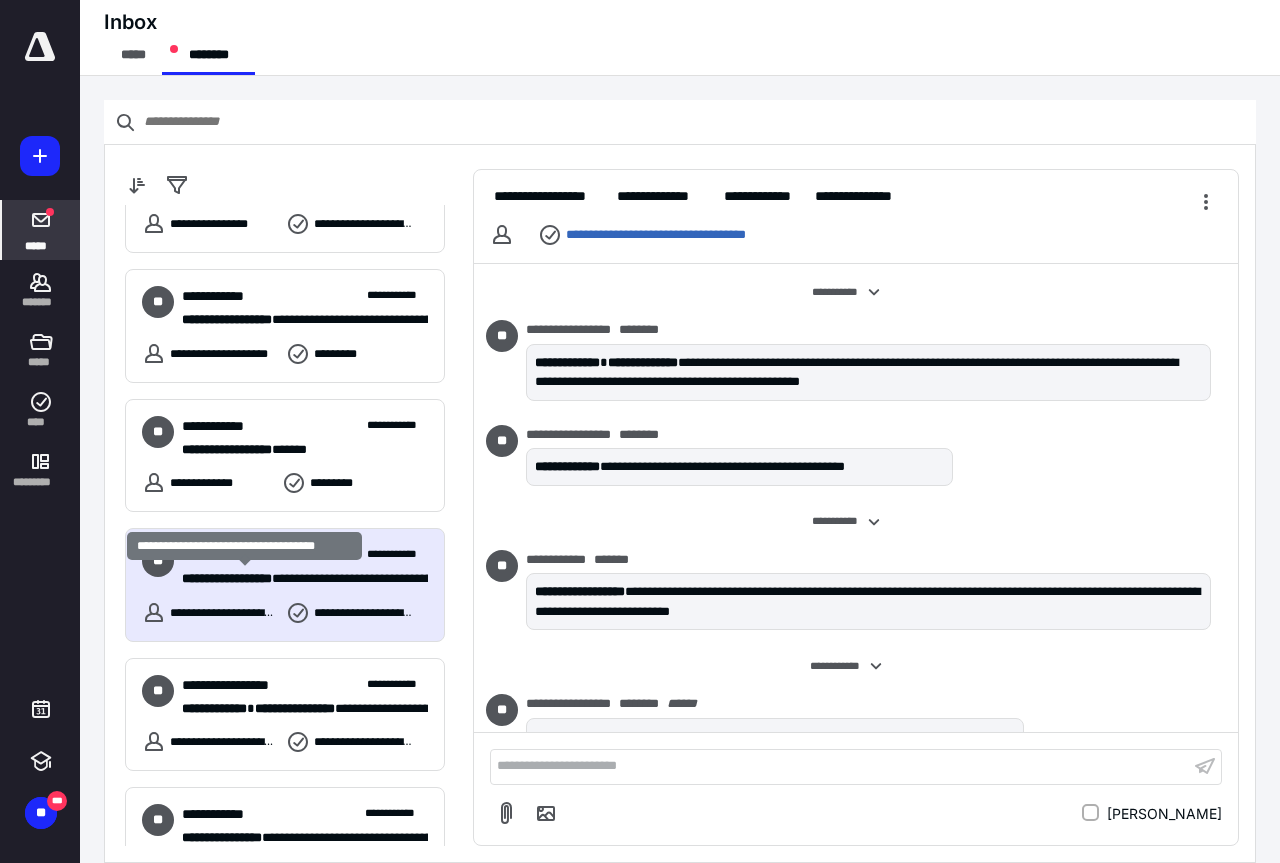 scroll, scrollTop: 148, scrollLeft: 0, axis: vertical 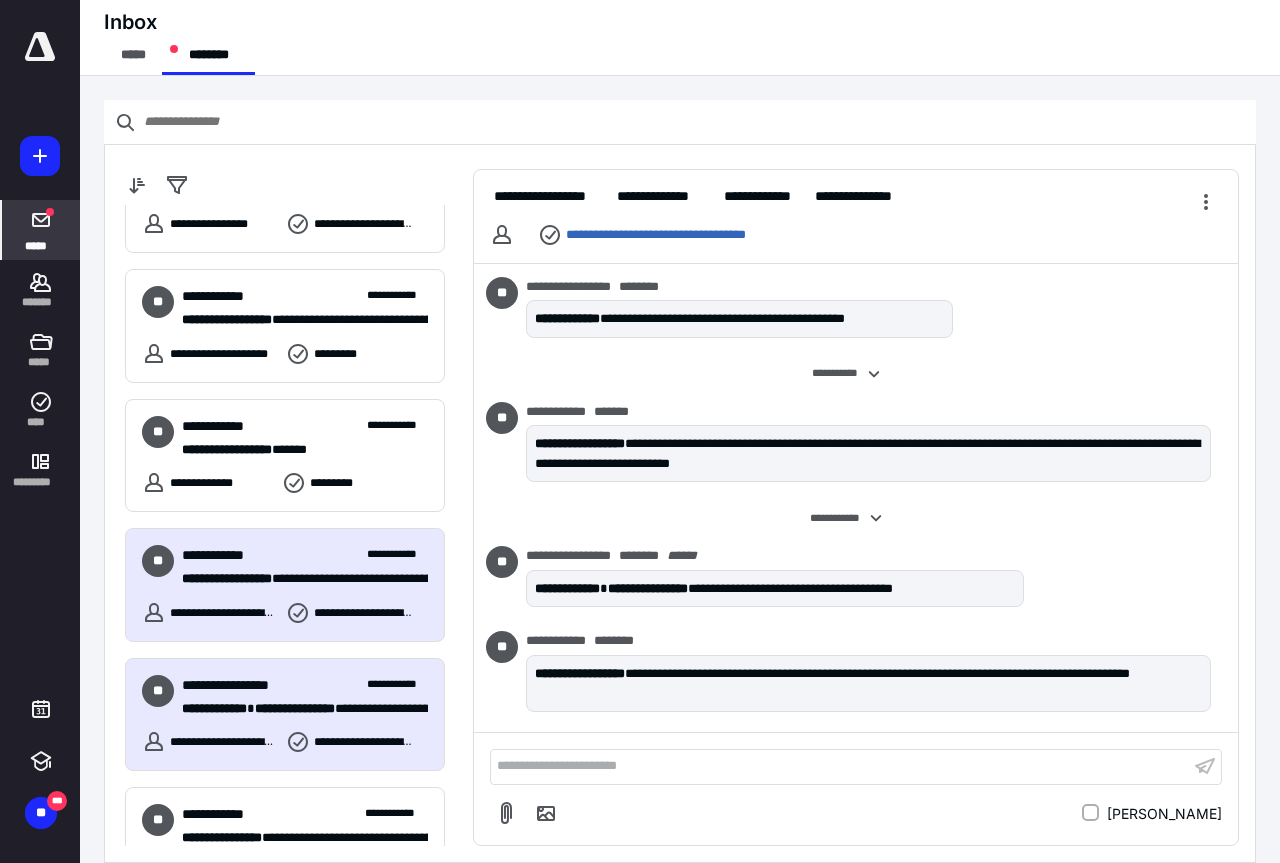 click on "**********" at bounding box center (305, 697) 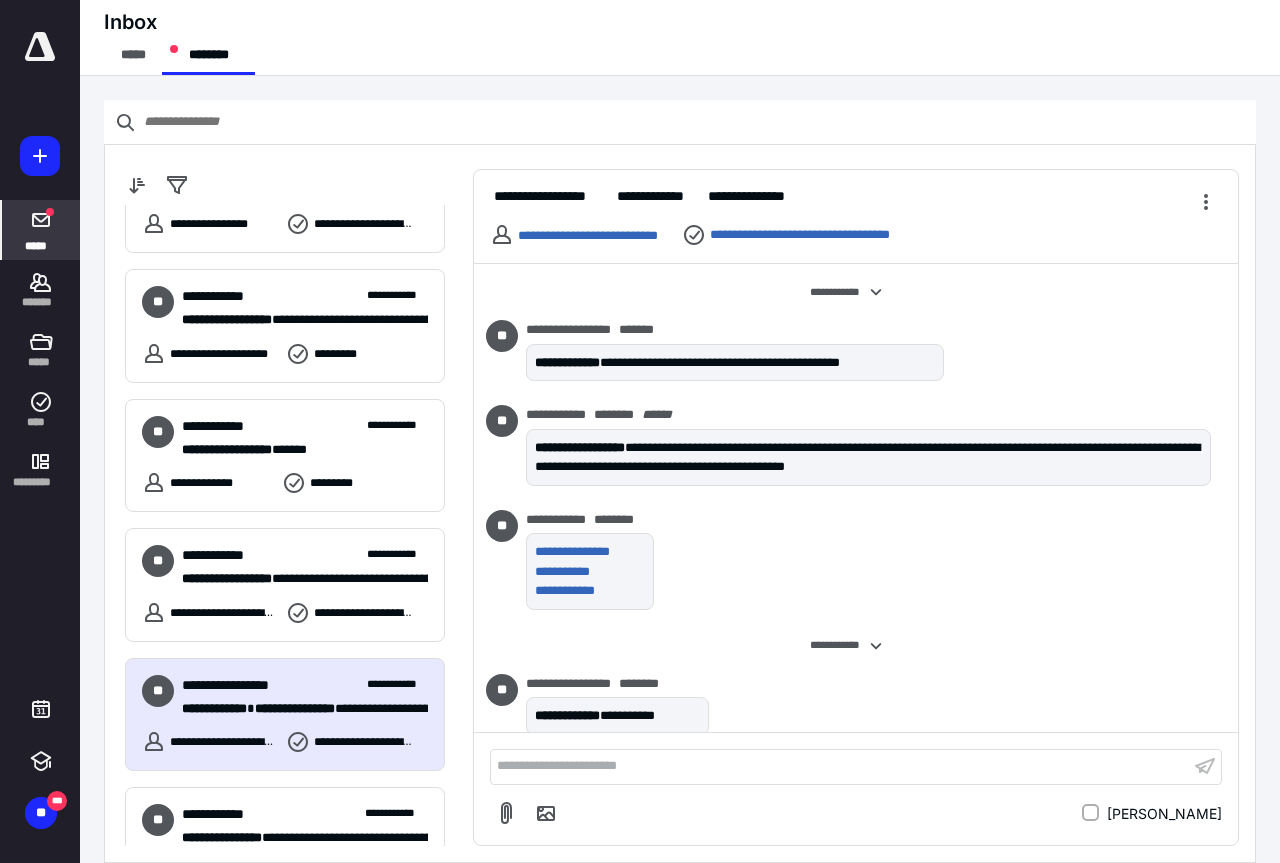 scroll, scrollTop: 108, scrollLeft: 0, axis: vertical 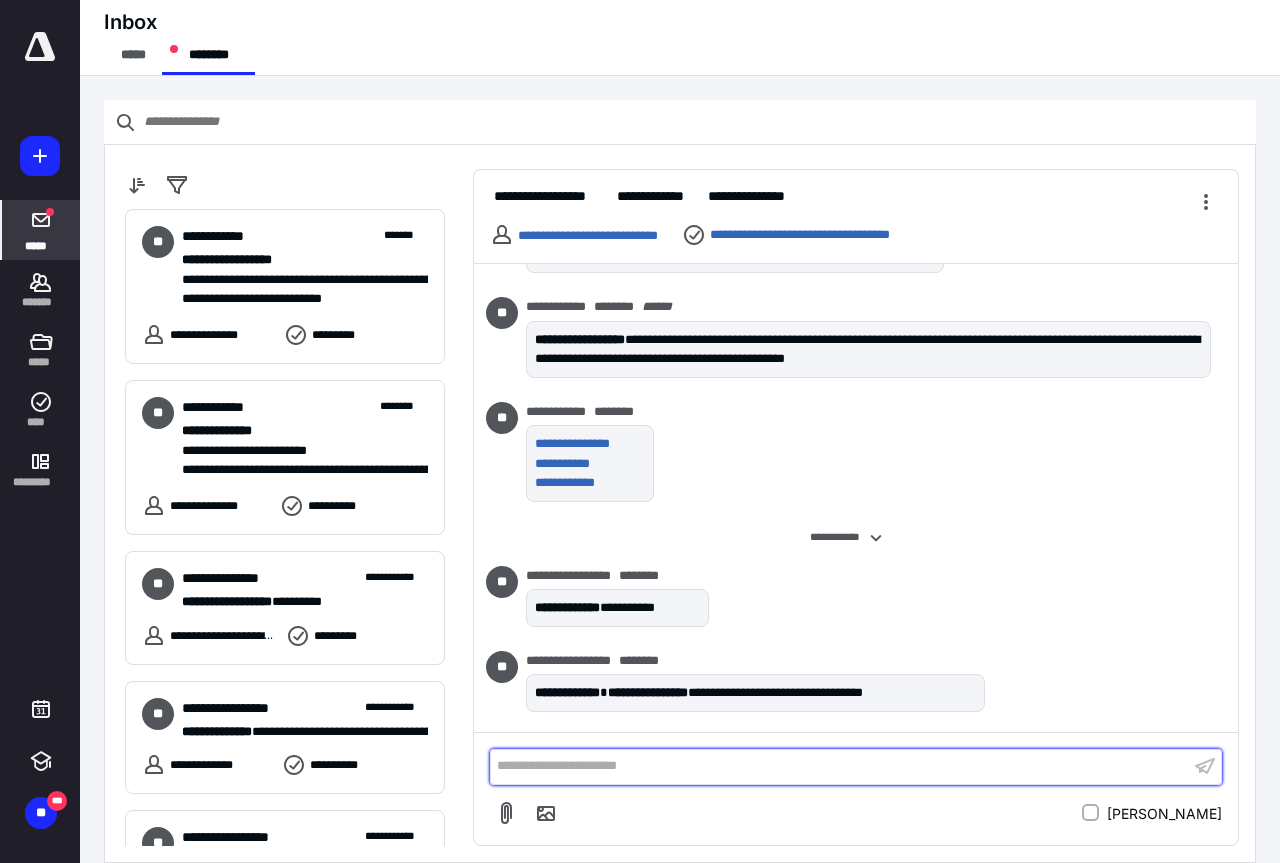 click on "**********" at bounding box center (840, 766) 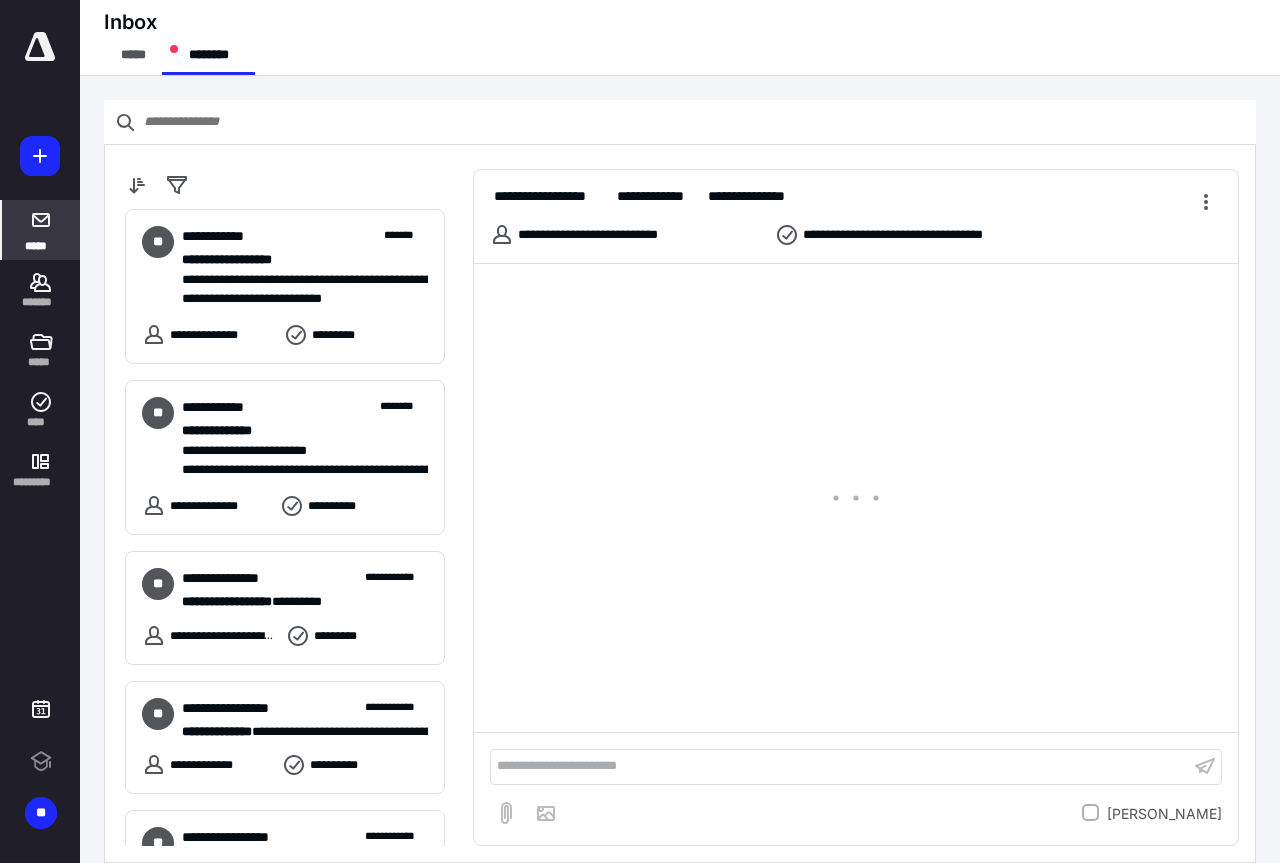 scroll, scrollTop: 0, scrollLeft: 0, axis: both 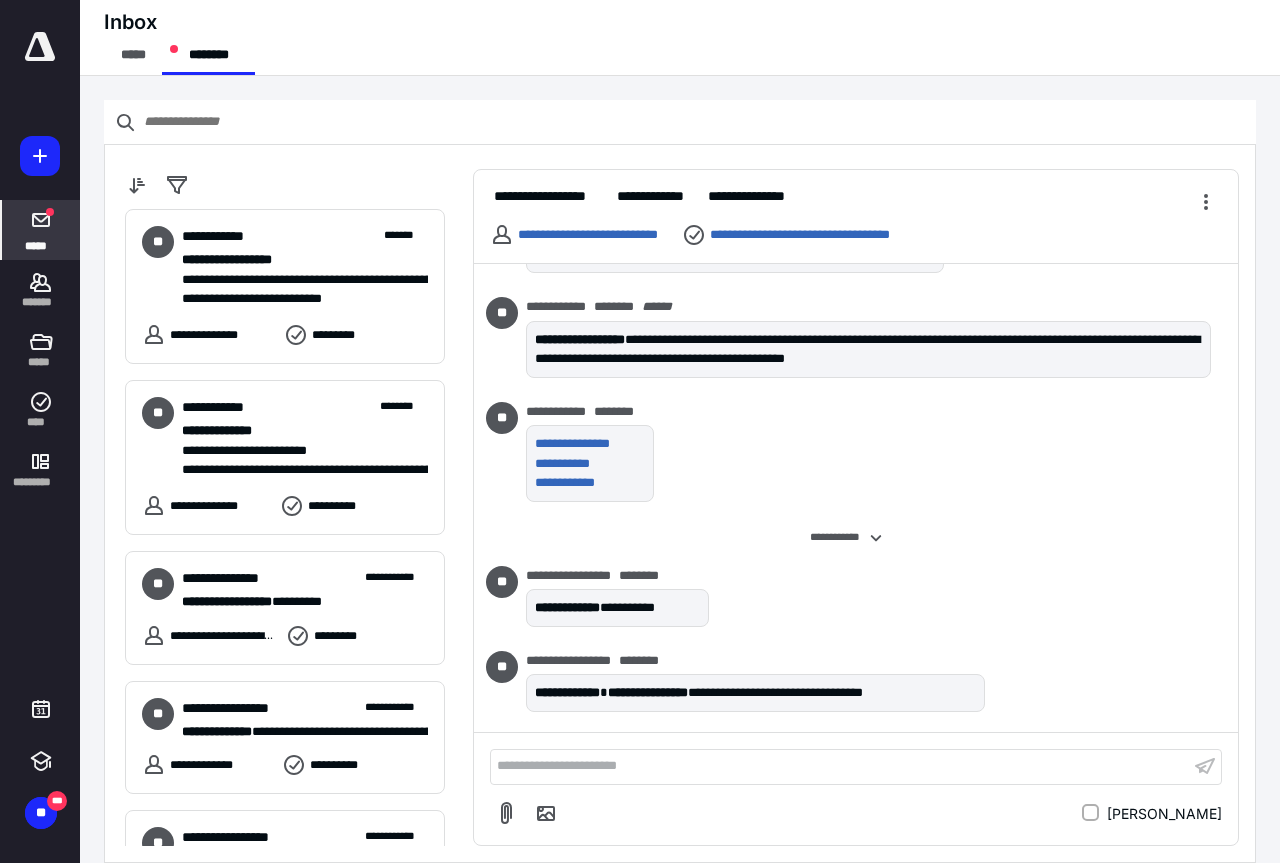 click on "**********" at bounding box center [840, 766] 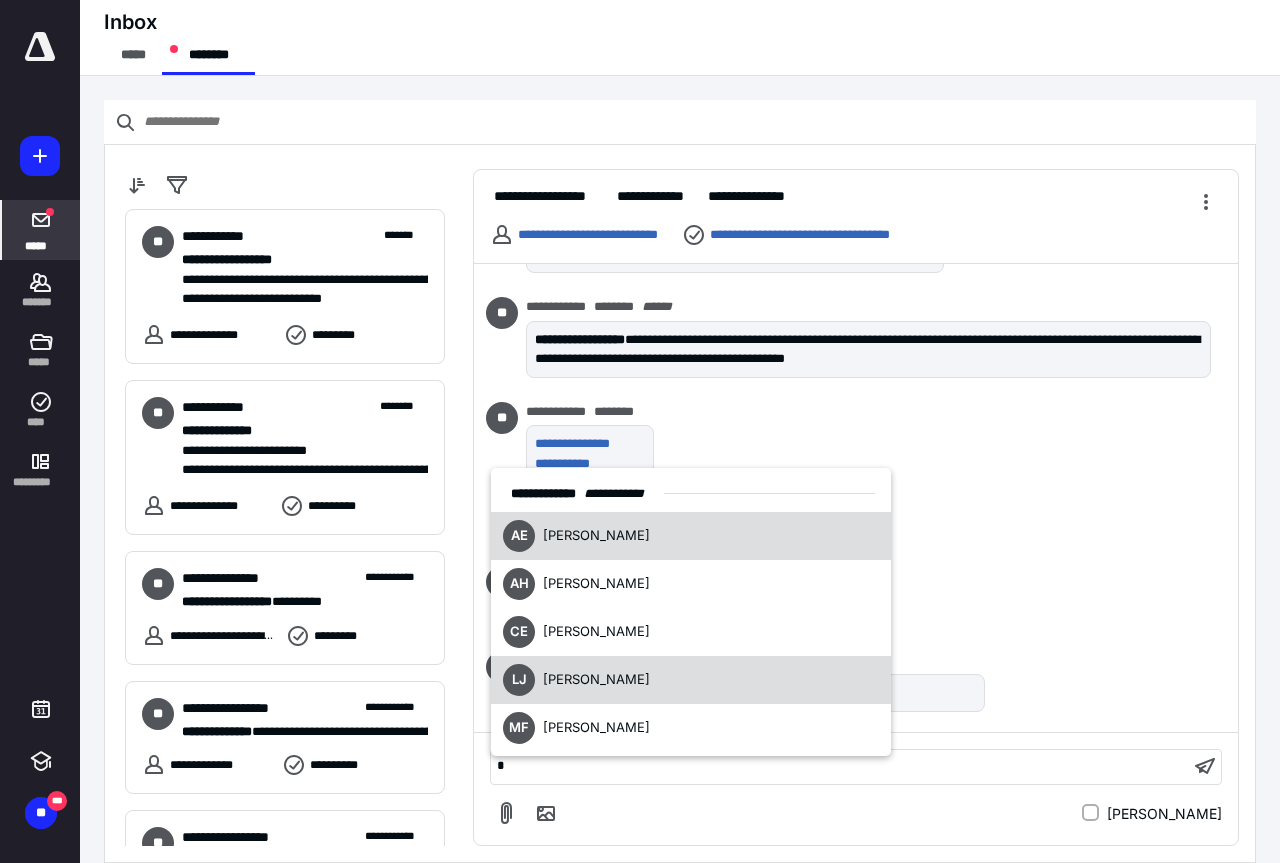 click on "[PERSON_NAME]" at bounding box center [596, 679] 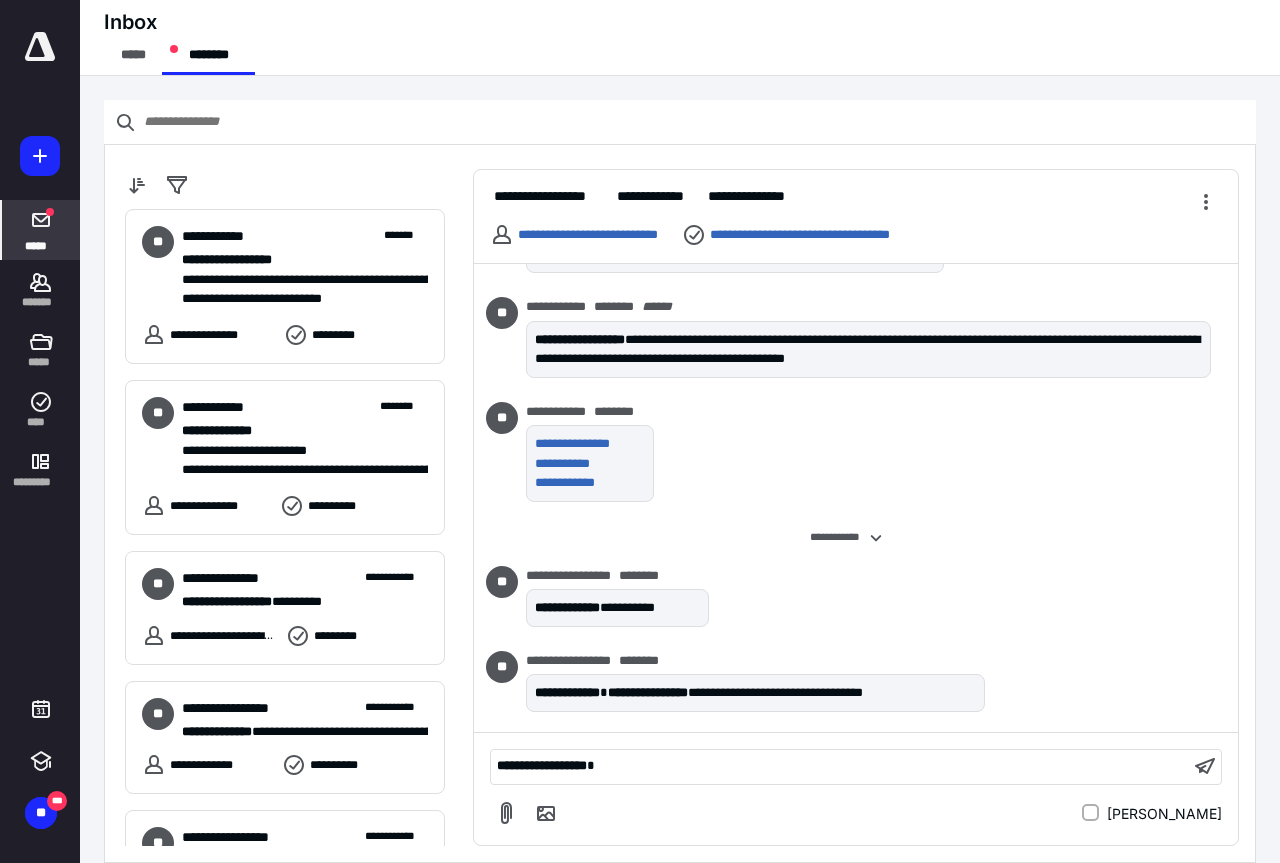 type 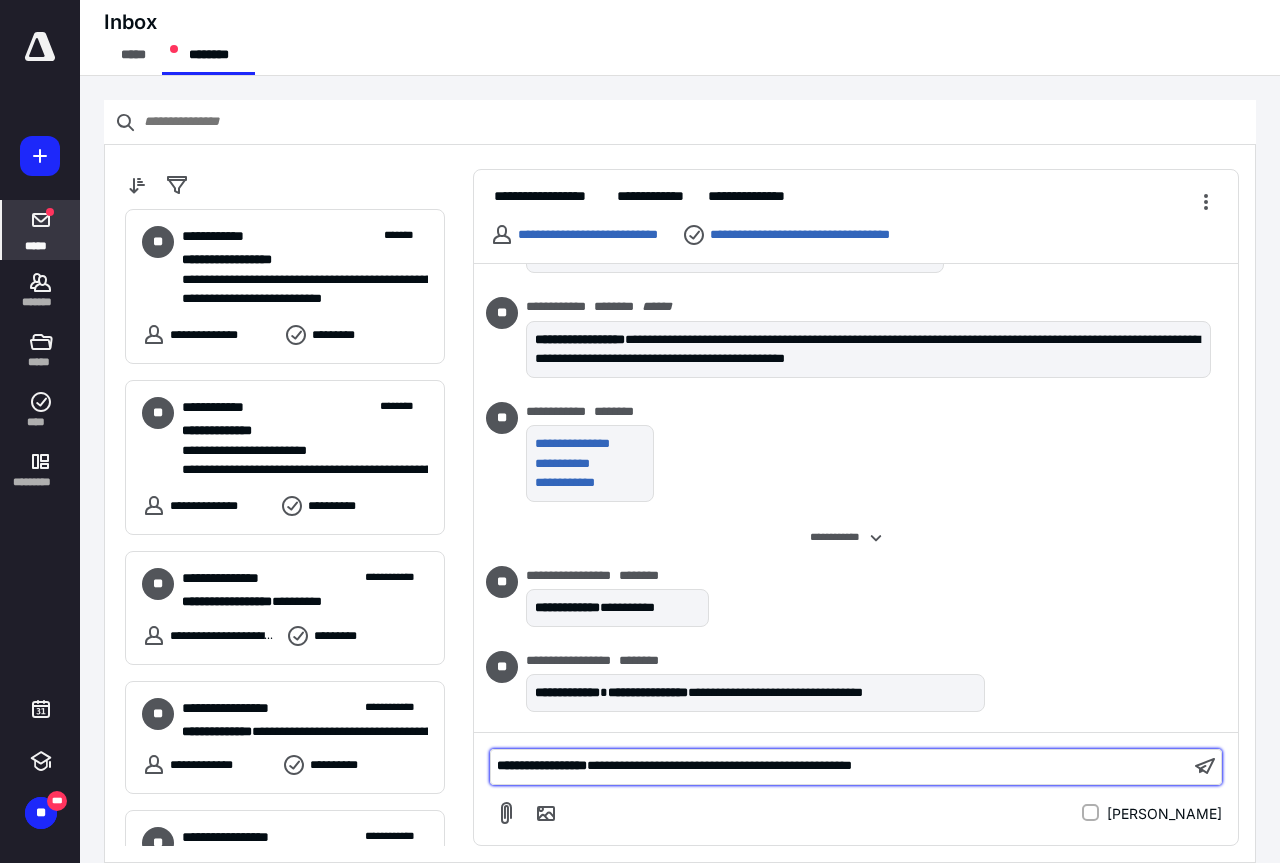 click on "**********" at bounding box center (840, 766) 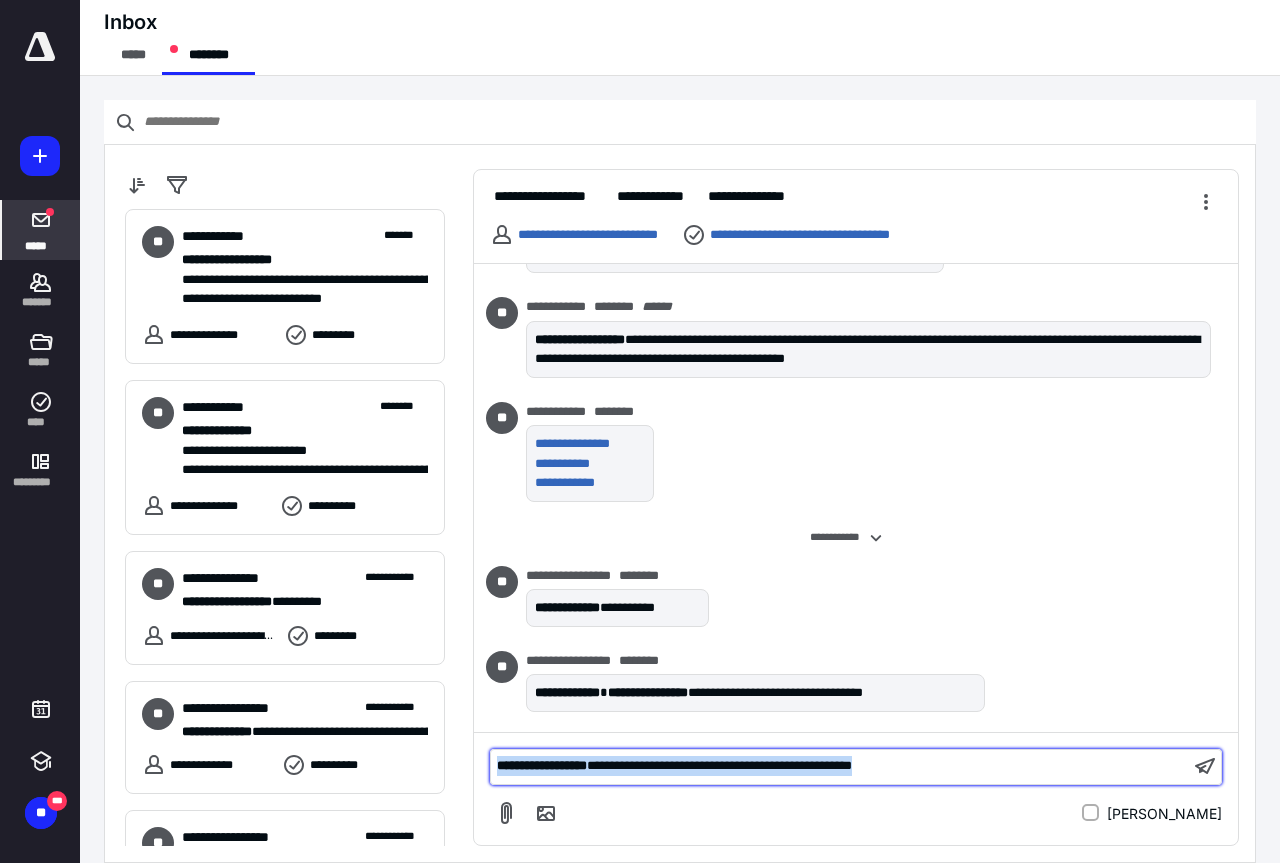 drag, startPoint x: 958, startPoint y: 767, endPoint x: 488, endPoint y: 751, distance: 470.27225 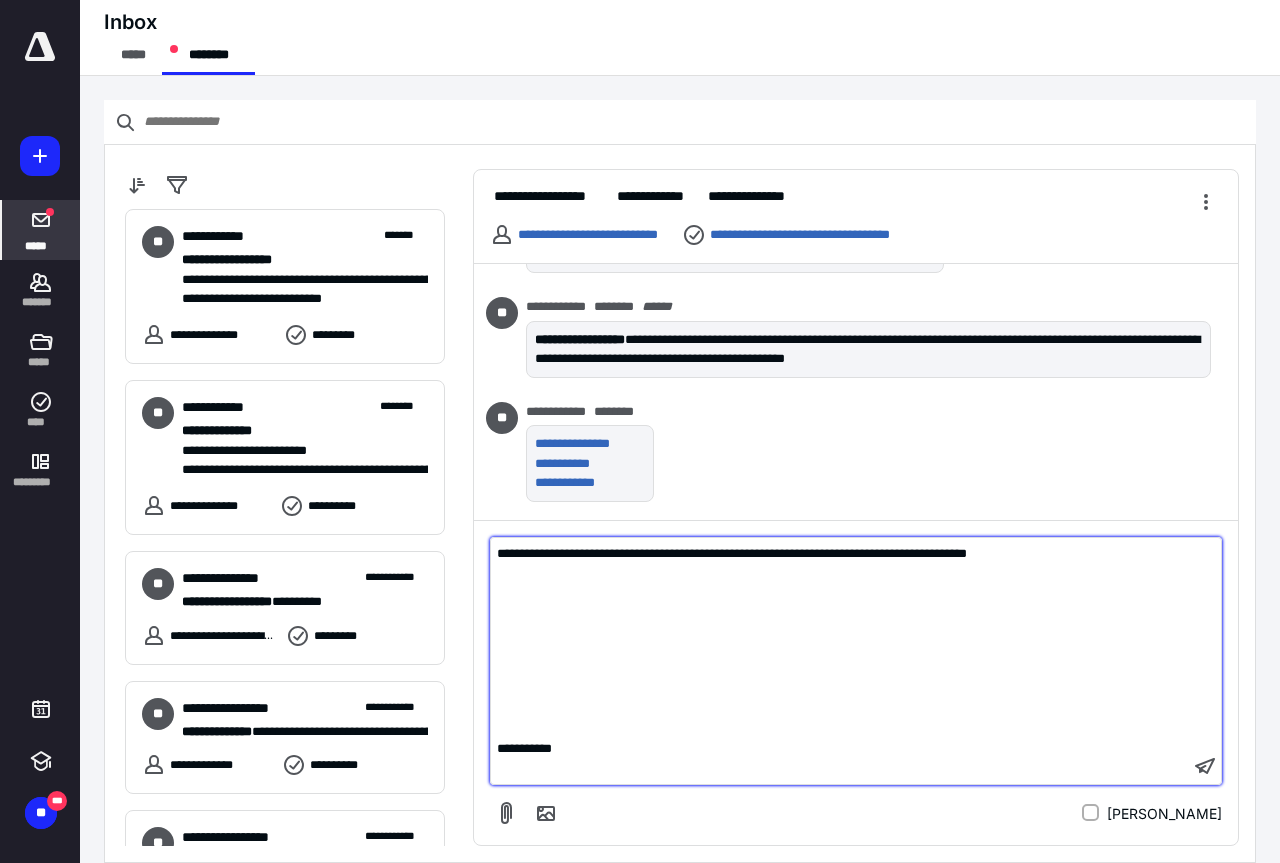 click on "**********" at bounding box center [840, 749] 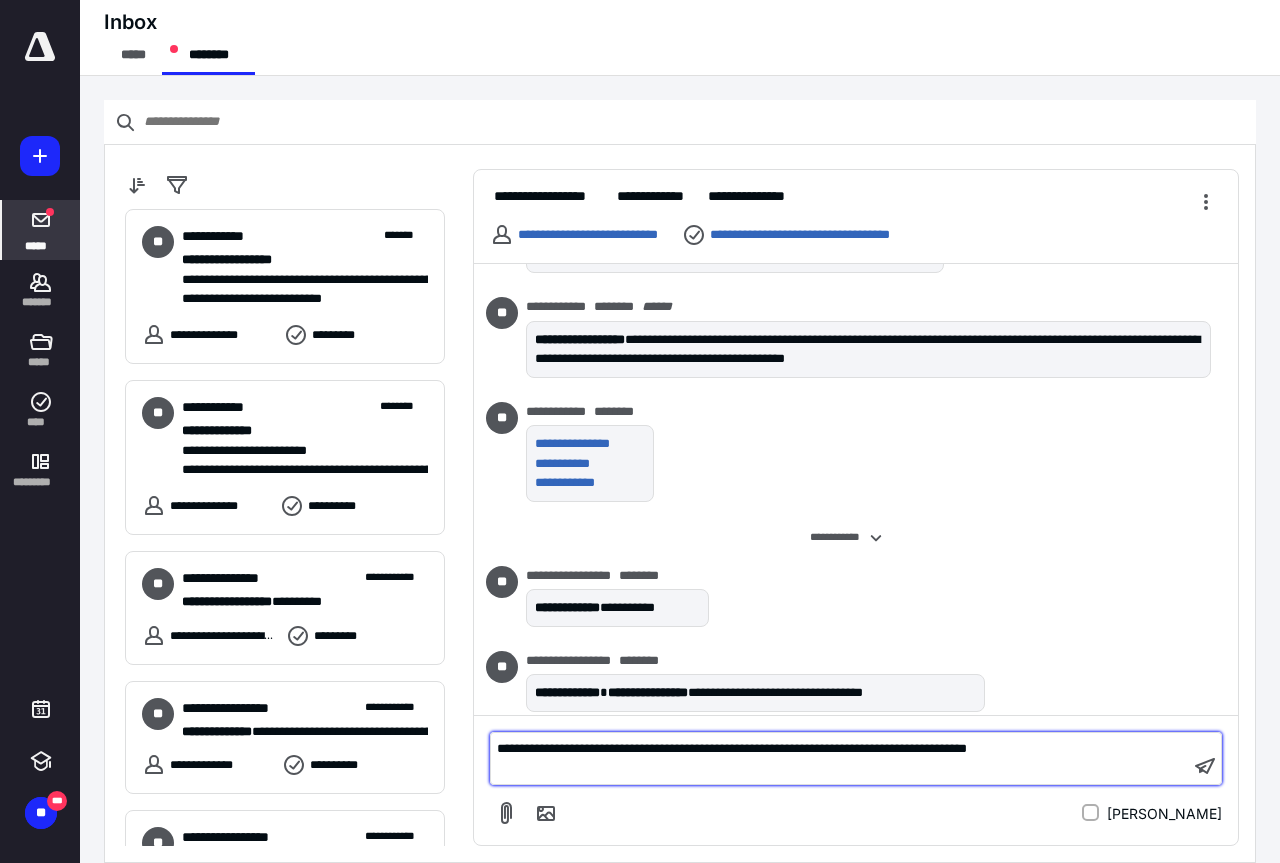 click on "﻿" at bounding box center (840, 769) 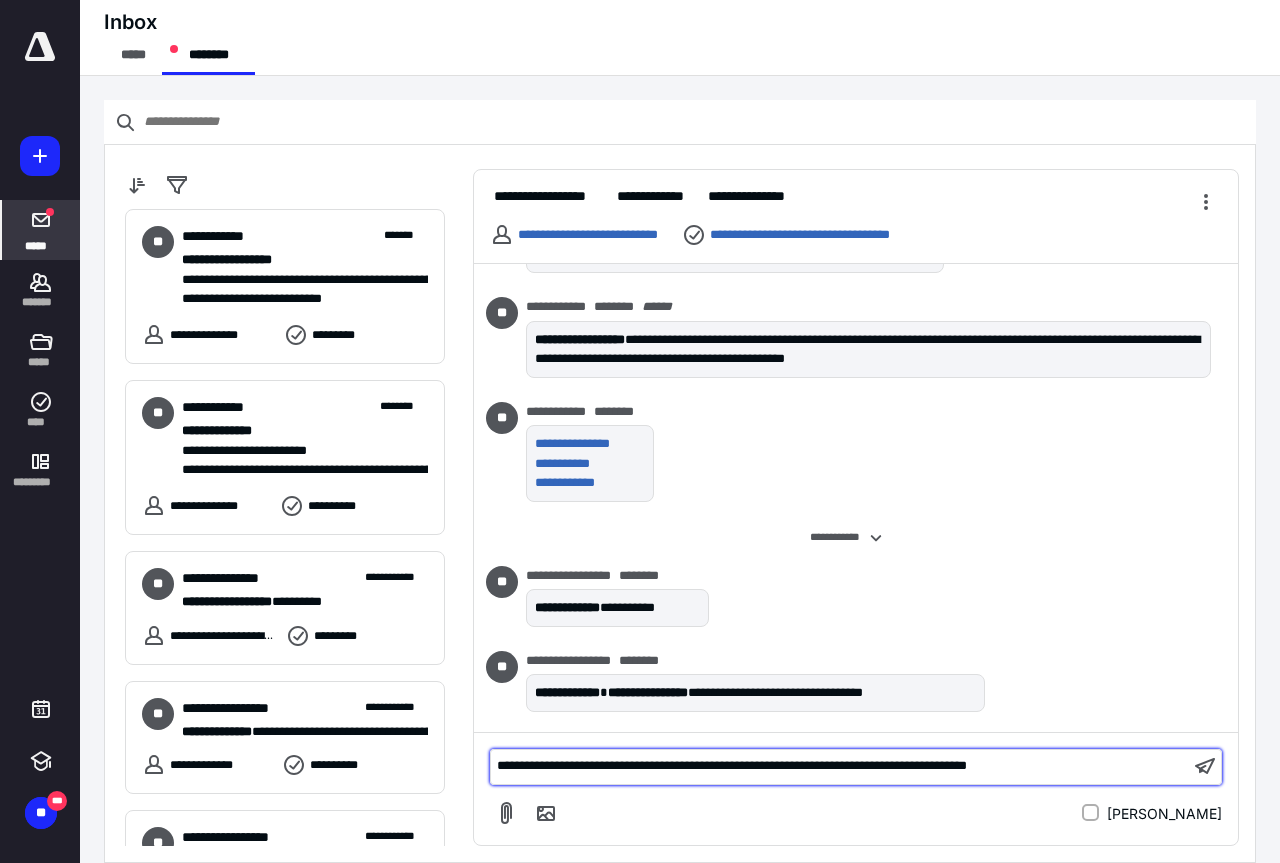 click on "**********" at bounding box center (732, 765) 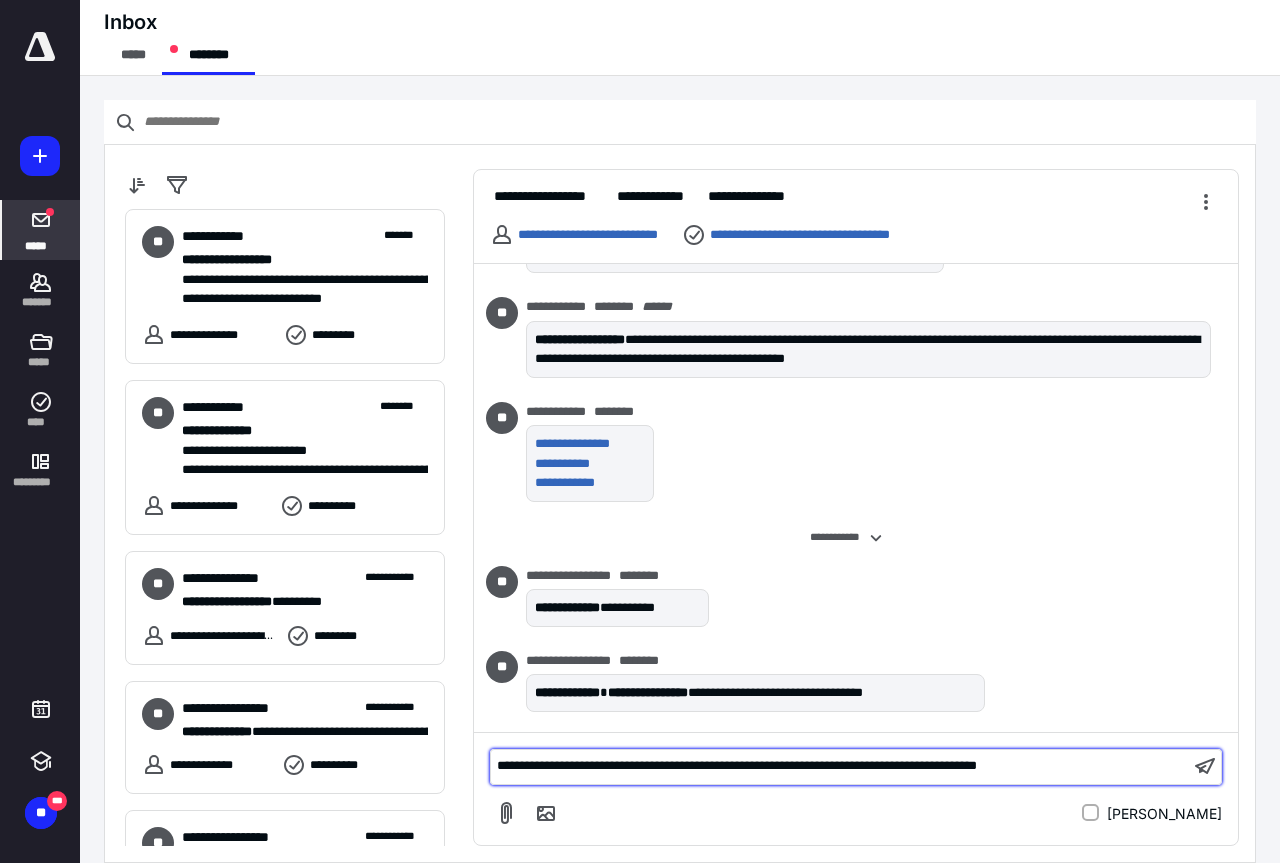 click on "**********" at bounding box center [737, 765] 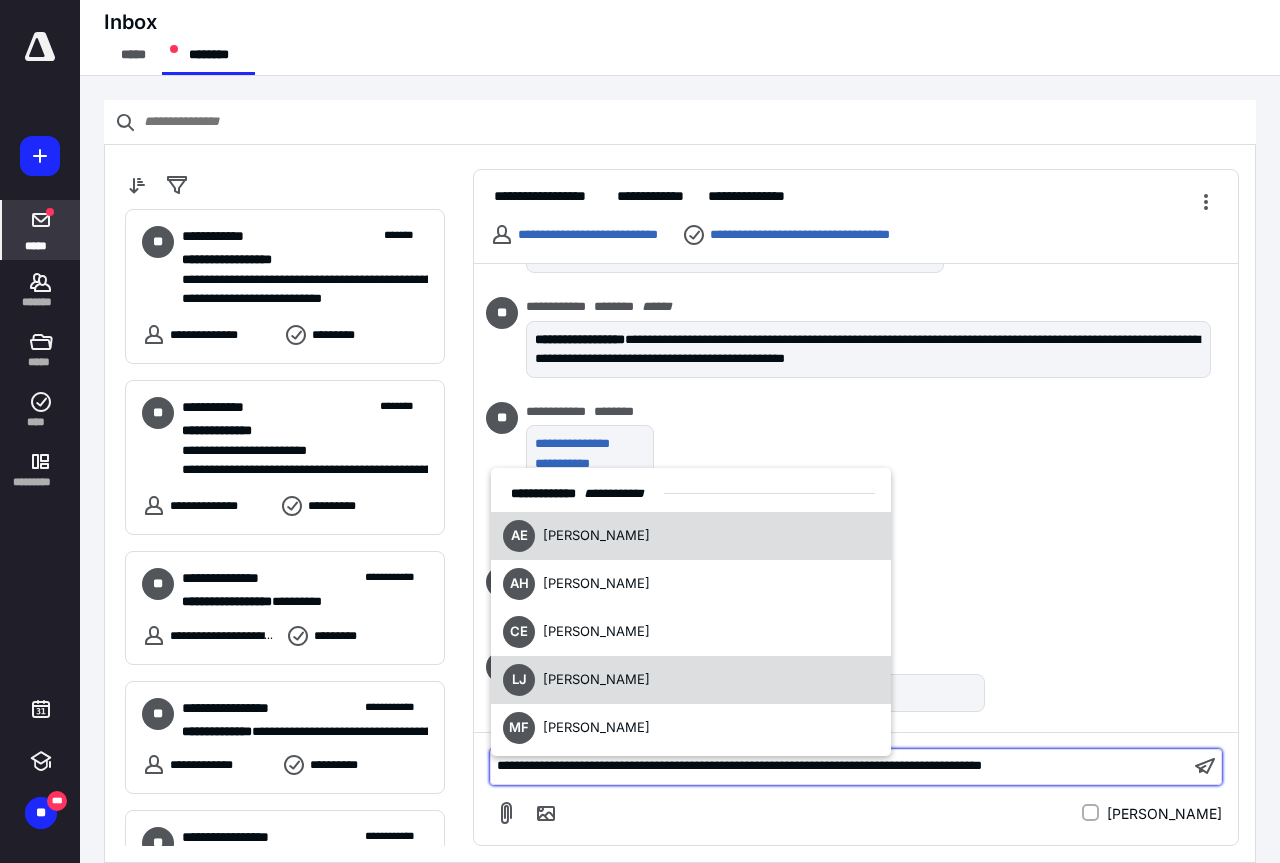 click on "[PERSON_NAME]" at bounding box center (596, 679) 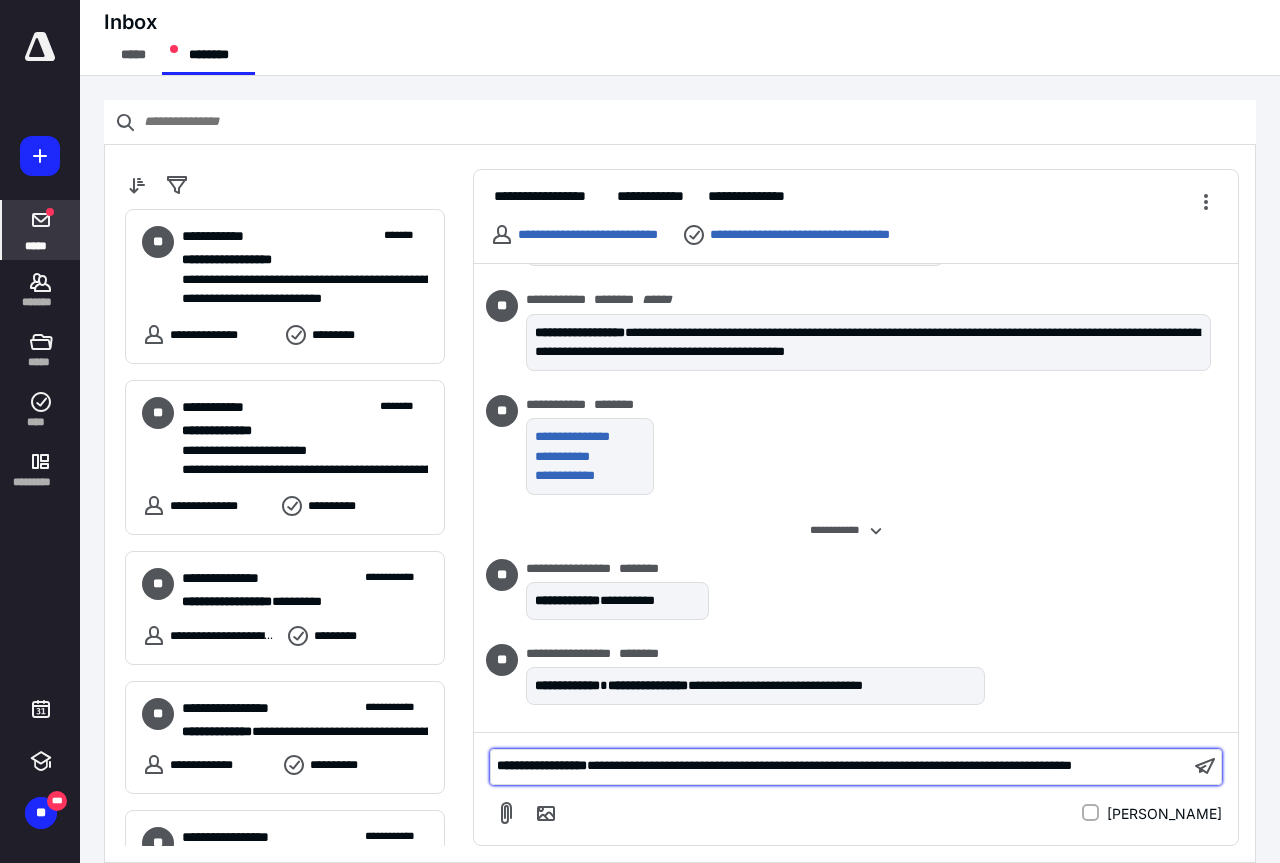 scroll, scrollTop: 125, scrollLeft: 0, axis: vertical 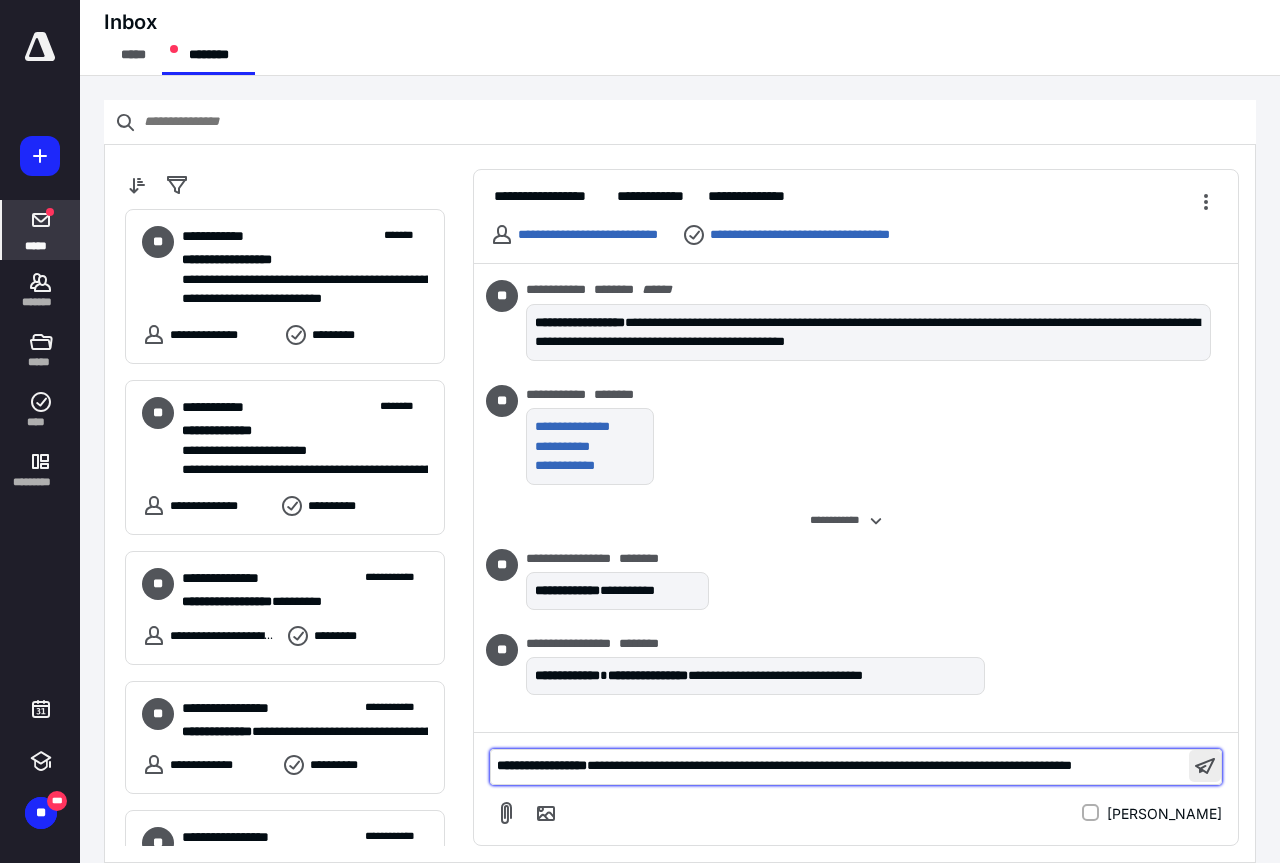 click at bounding box center (1205, 766) 